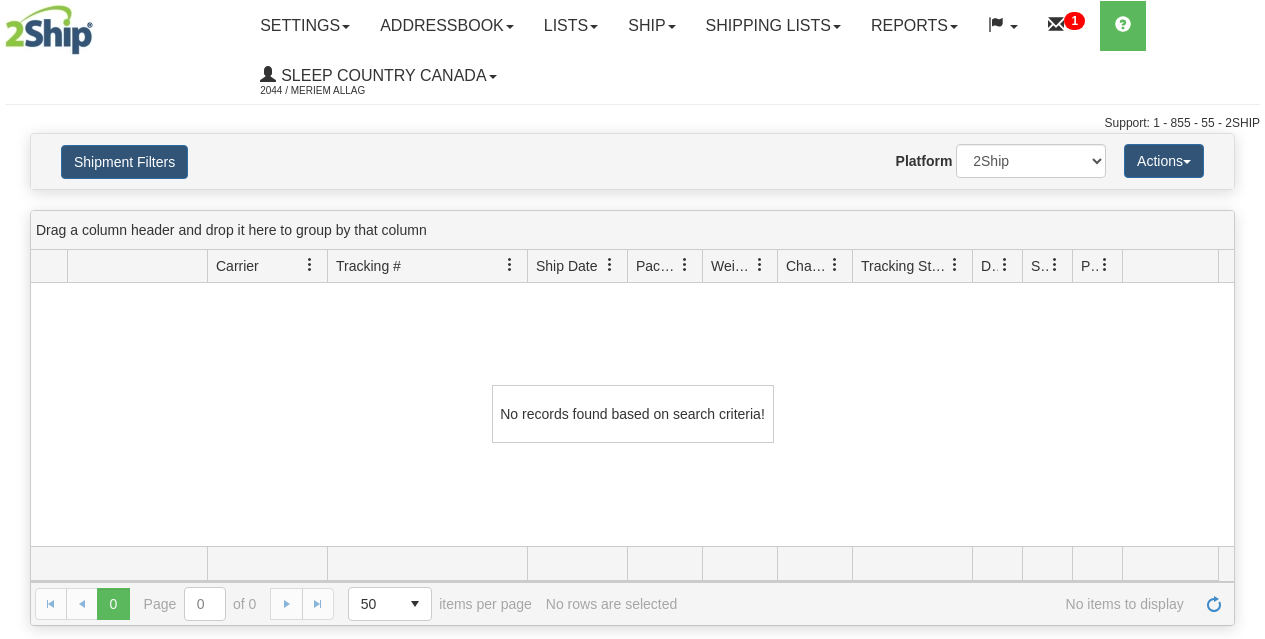 scroll, scrollTop: 0, scrollLeft: 0, axis: both 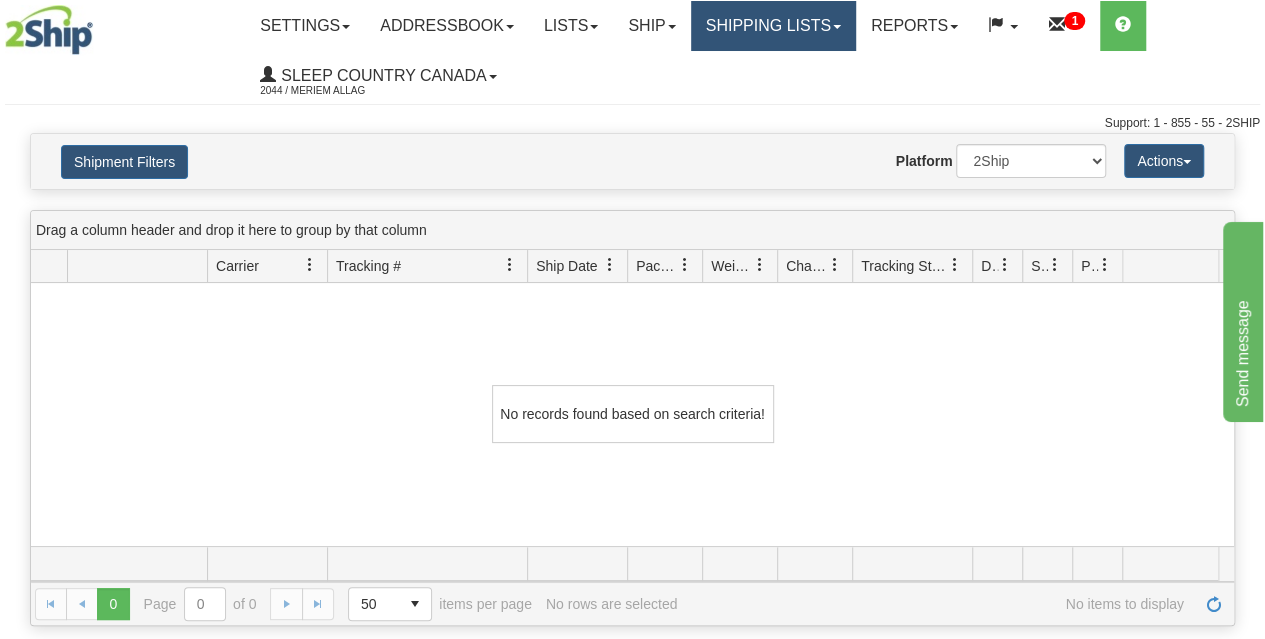 click on "Shipping lists" at bounding box center (773, 26) 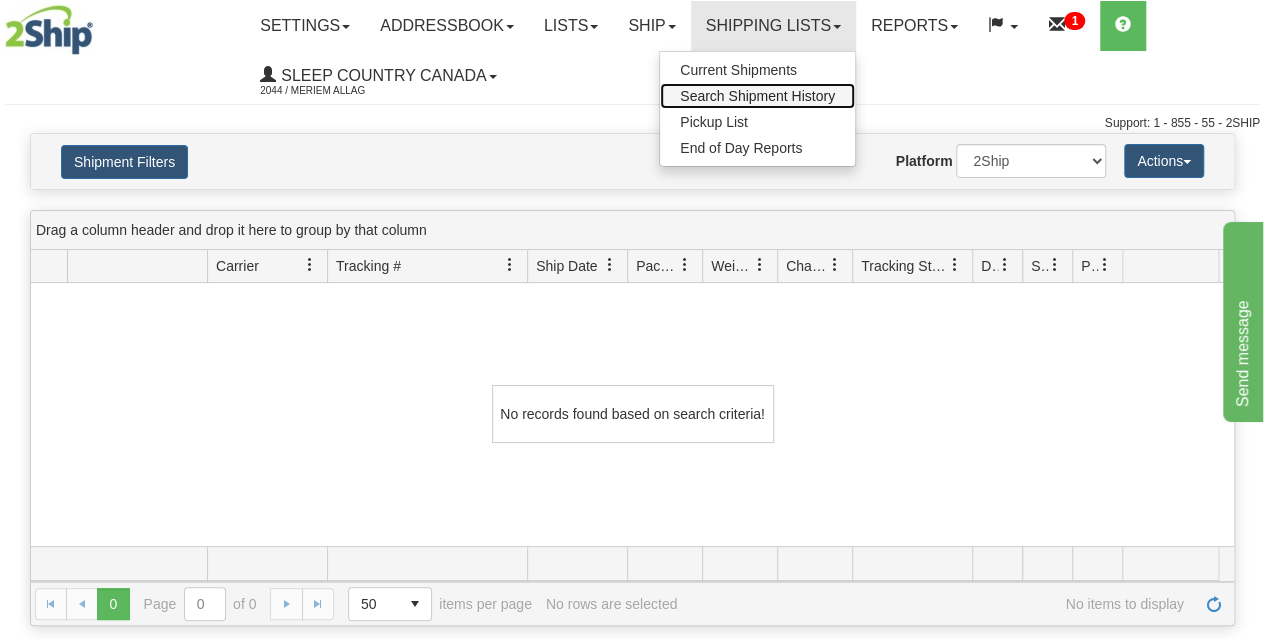 click on "Search Shipment History" at bounding box center [757, 96] 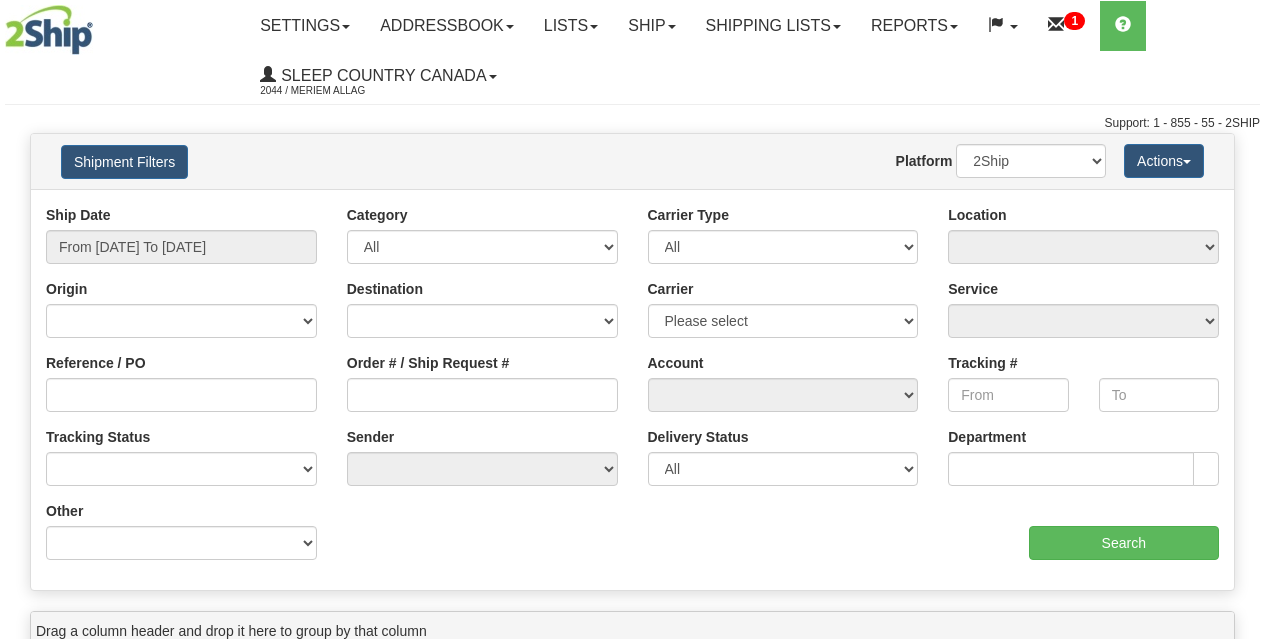 scroll, scrollTop: 0, scrollLeft: 0, axis: both 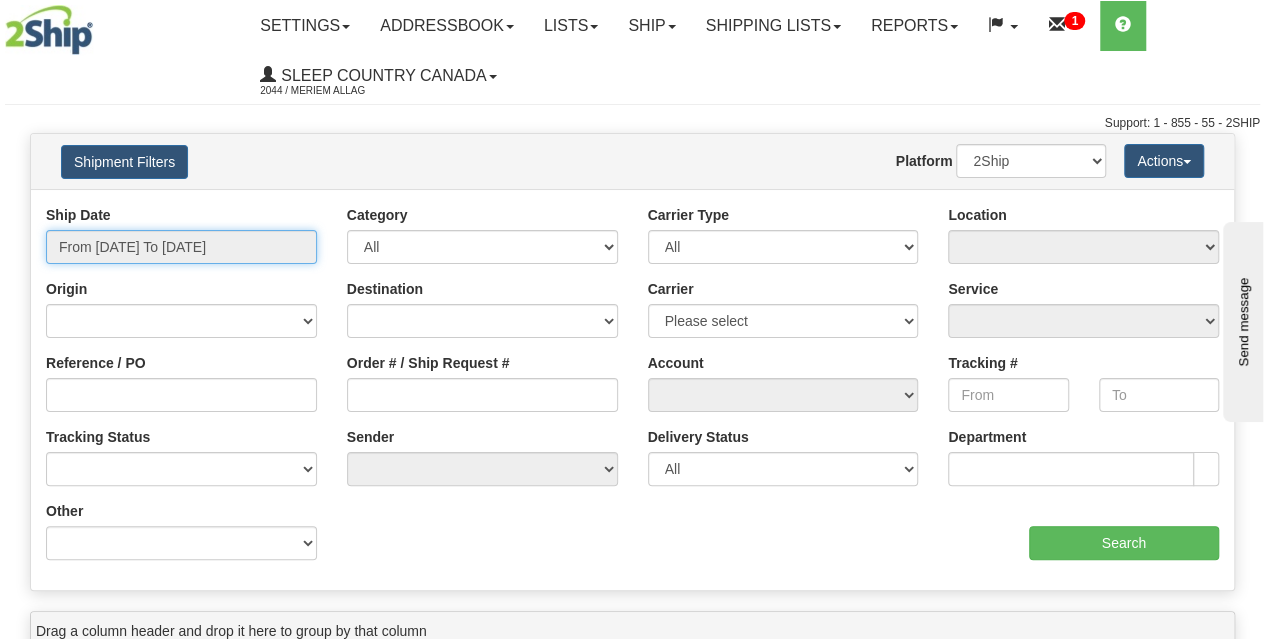 click on "From [DATE] To [DATE]" at bounding box center (181, 247) 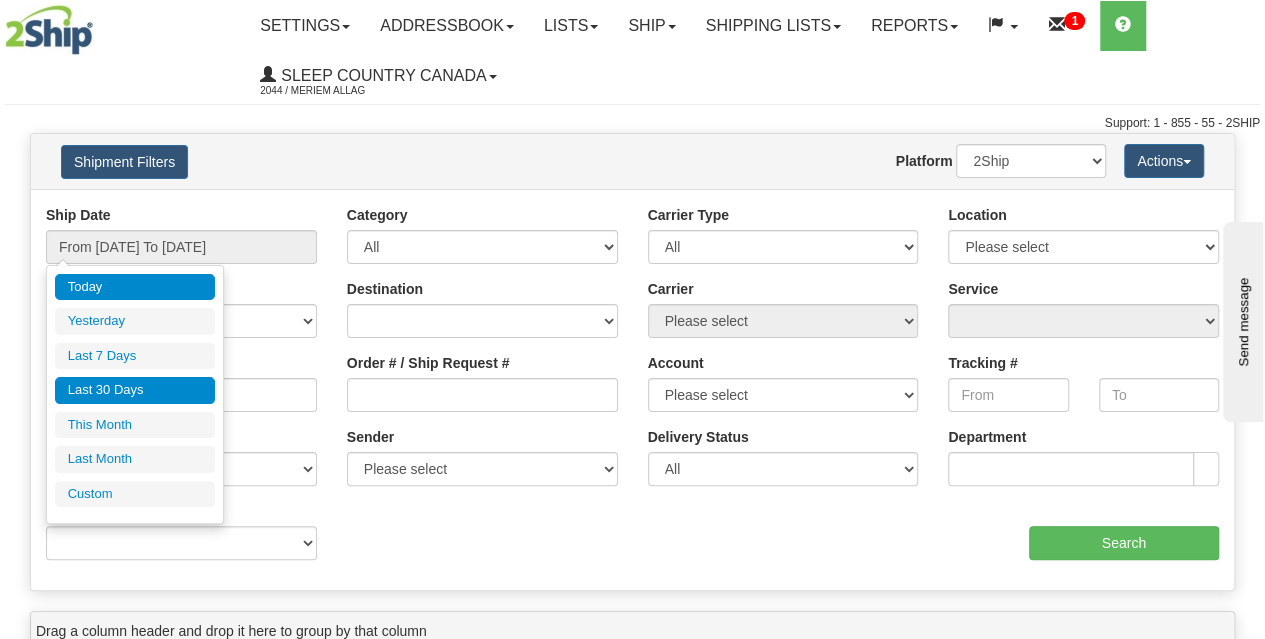 click on "Last 30 Days" at bounding box center [135, 390] 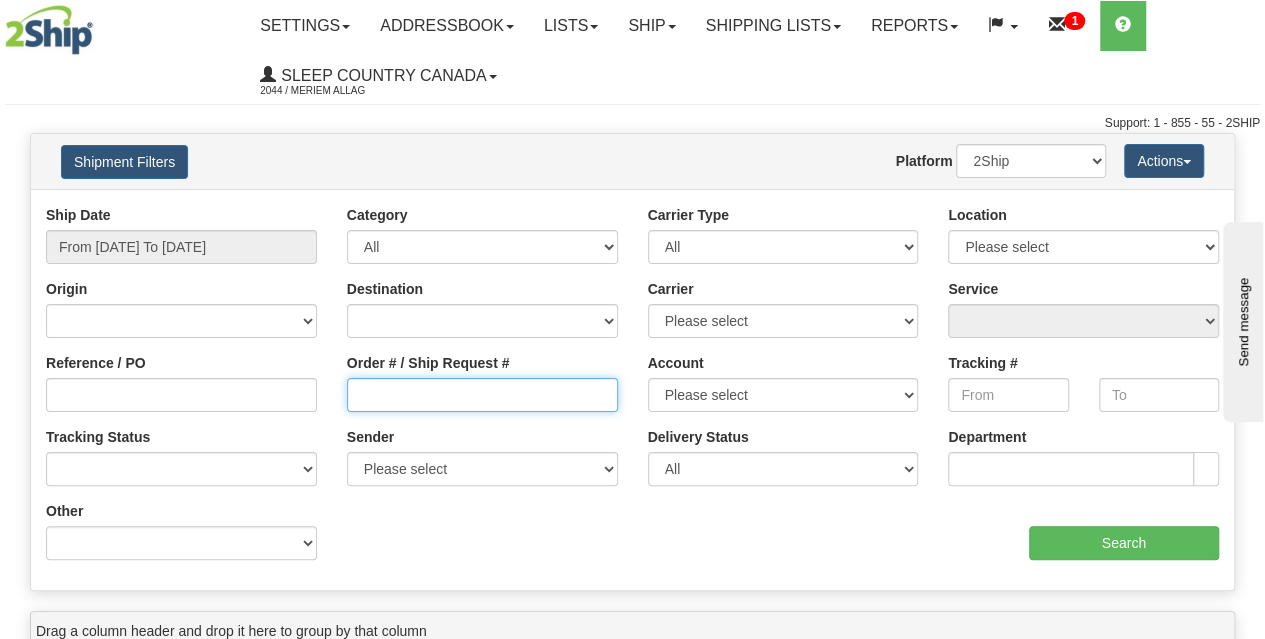 click on "Order # / Ship Request #" at bounding box center [482, 395] 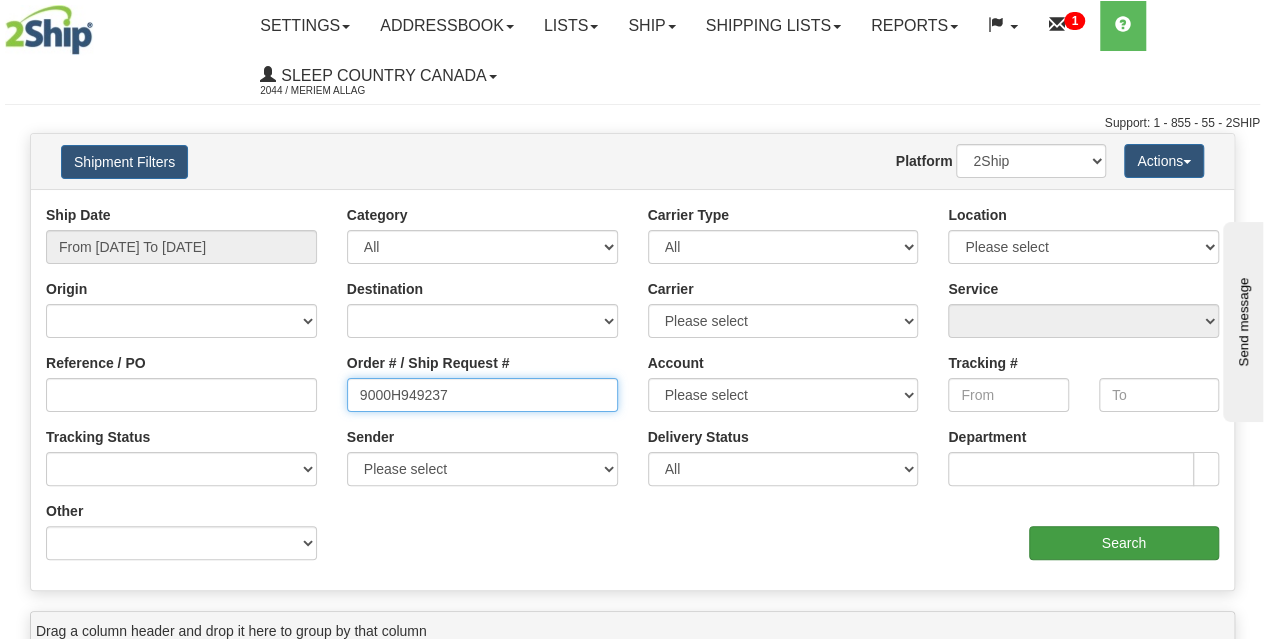 type on "9000H949237" 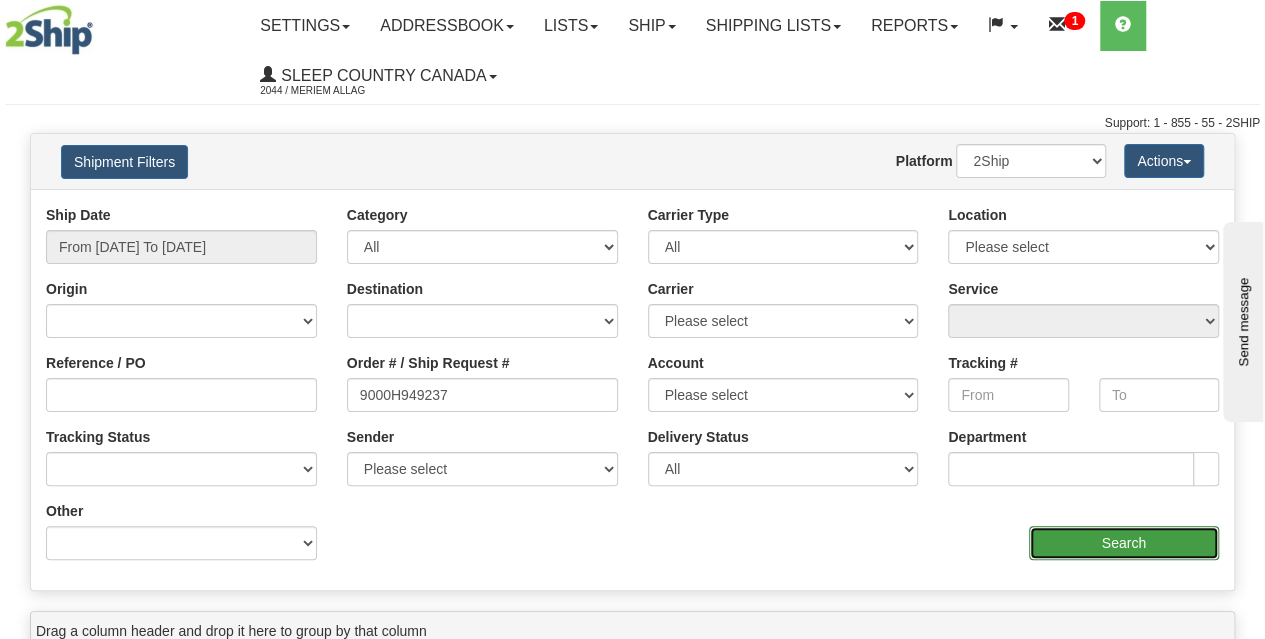 click on "Search" at bounding box center [1124, 543] 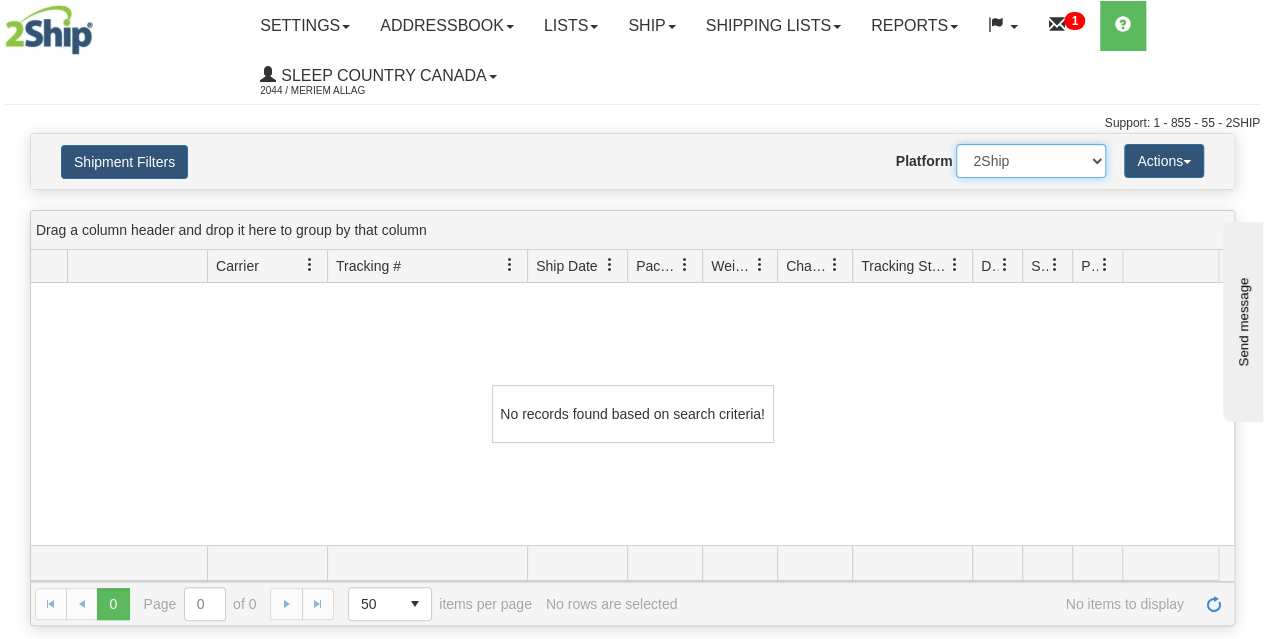 click on "2Ship
Imported" at bounding box center (1031, 161) 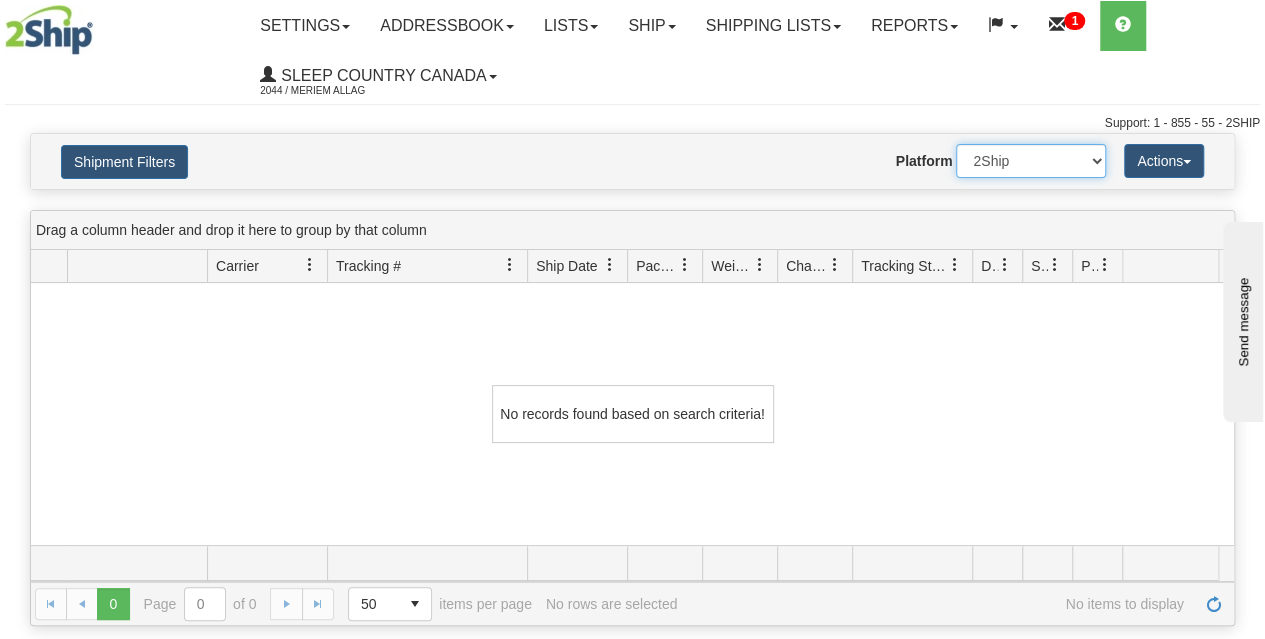 select on "1" 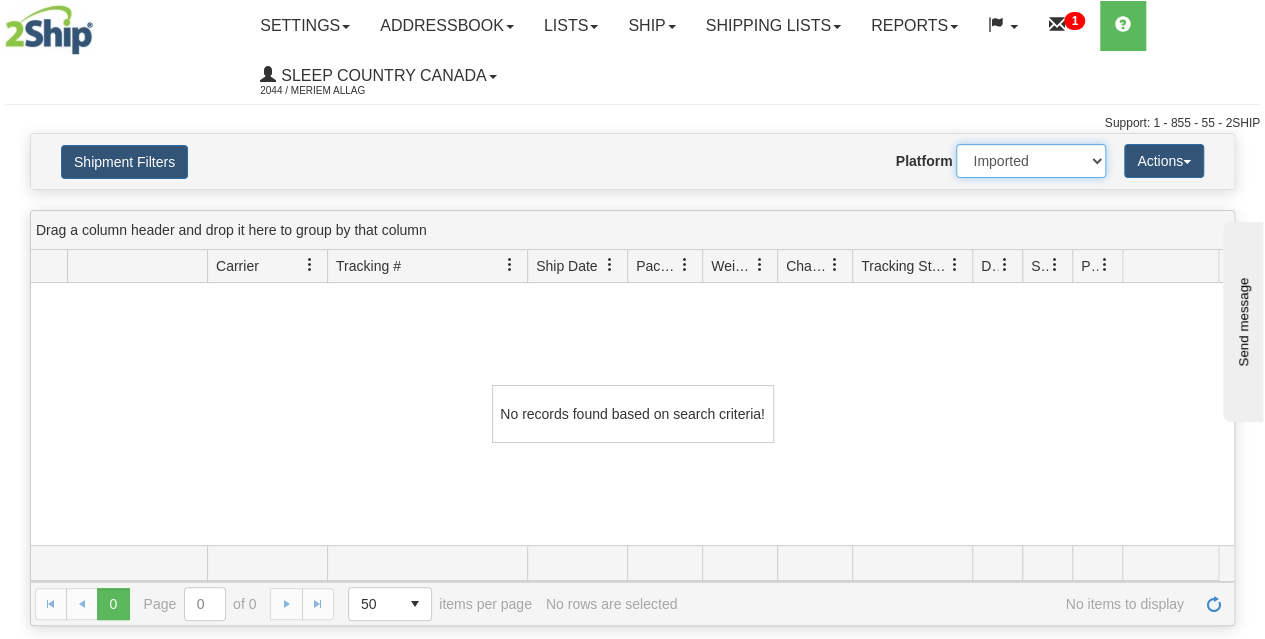click on "2Ship
Imported" at bounding box center (1031, 161) 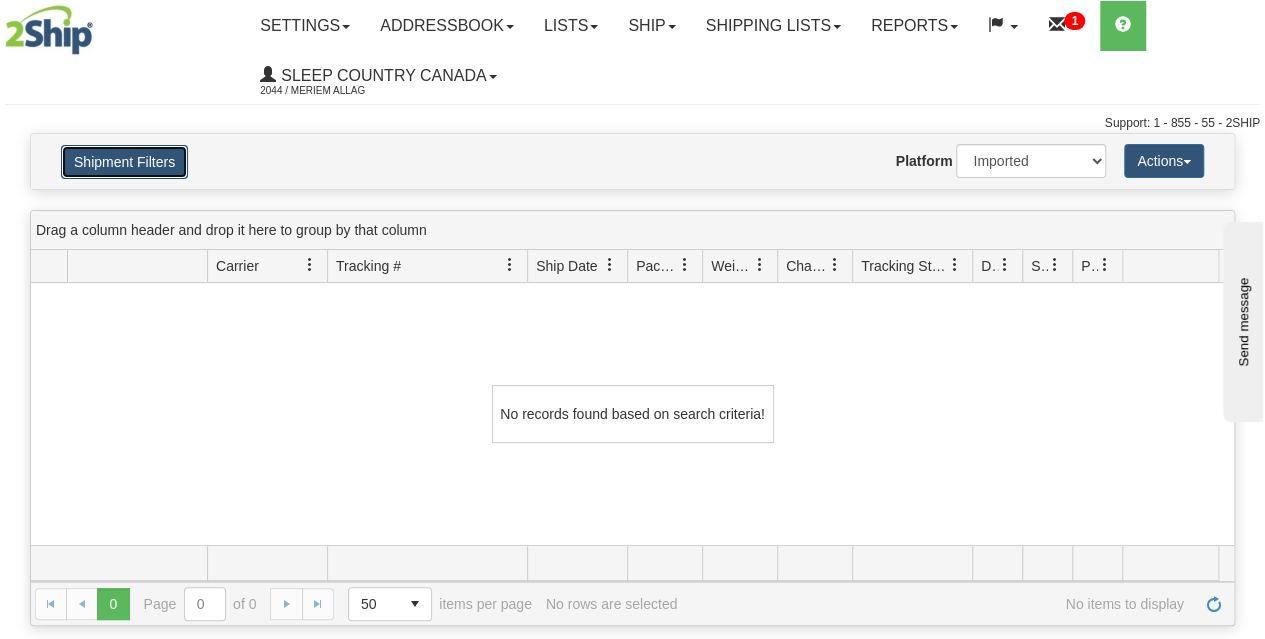click on "Shipment Filters" at bounding box center (124, 162) 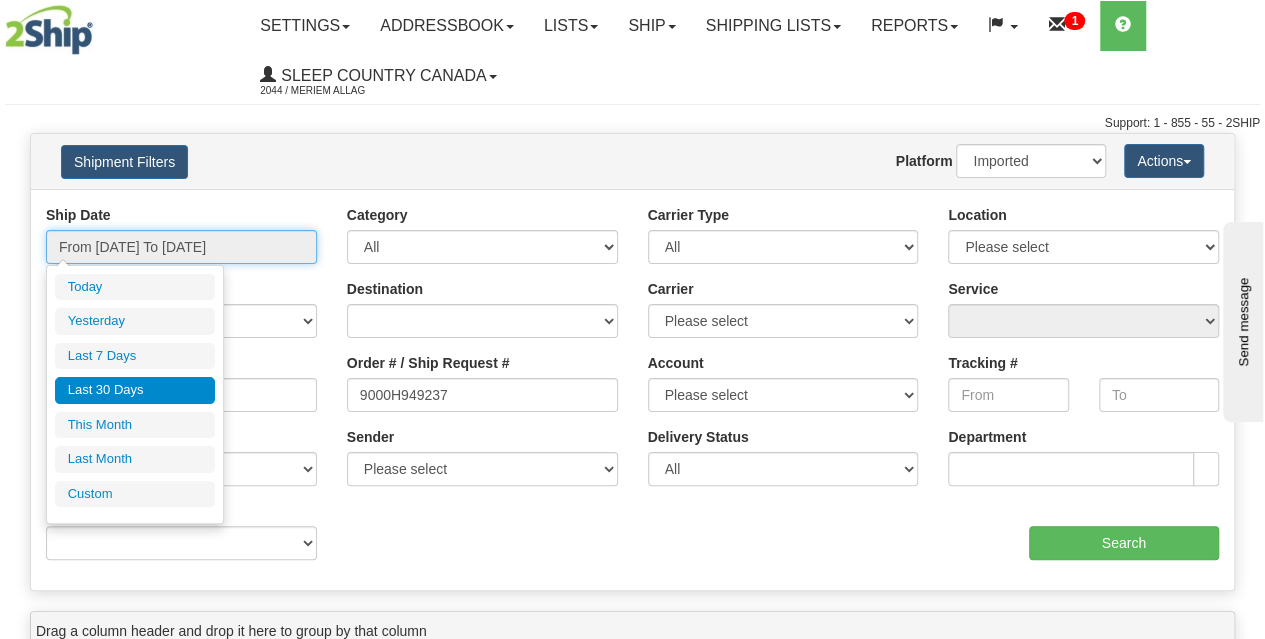 click on "From [DATE] To [DATE]" at bounding box center [181, 247] 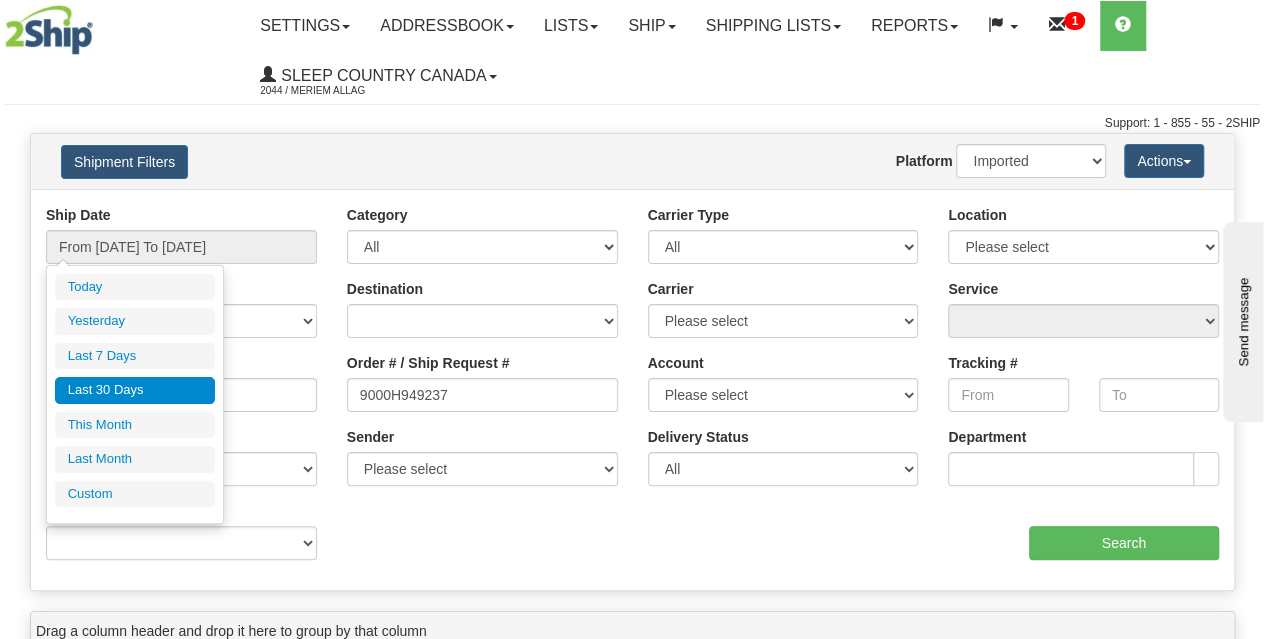 click on "Last 30 Days" at bounding box center (135, 390) 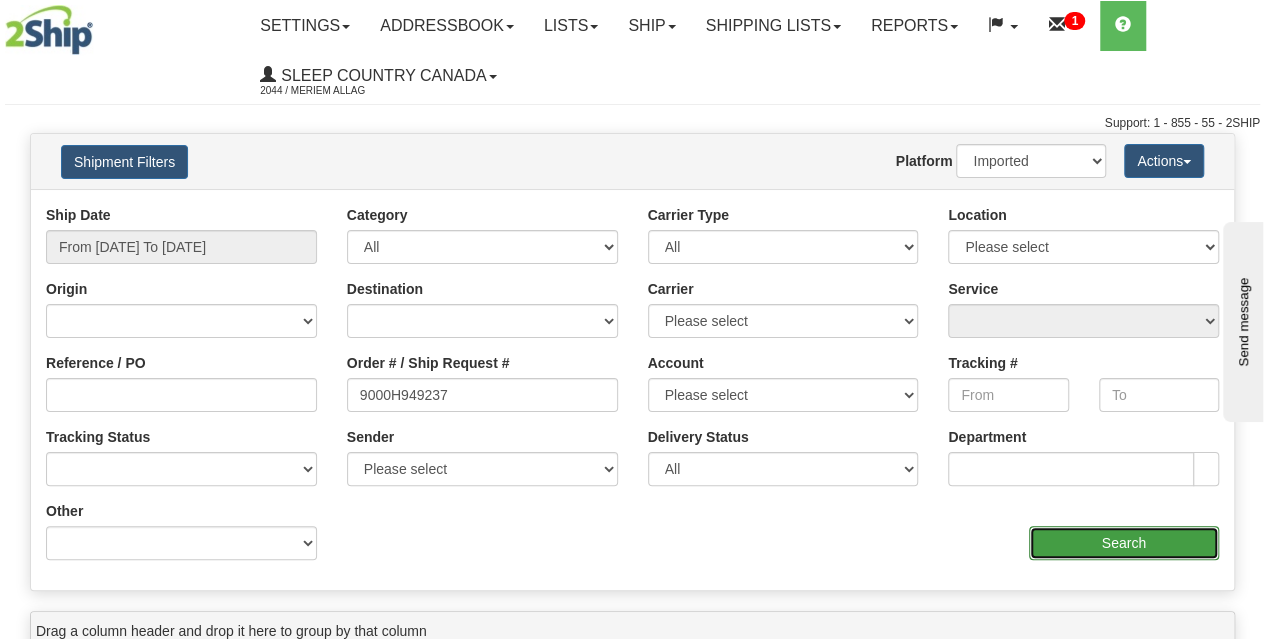 click on "Search" at bounding box center [1124, 543] 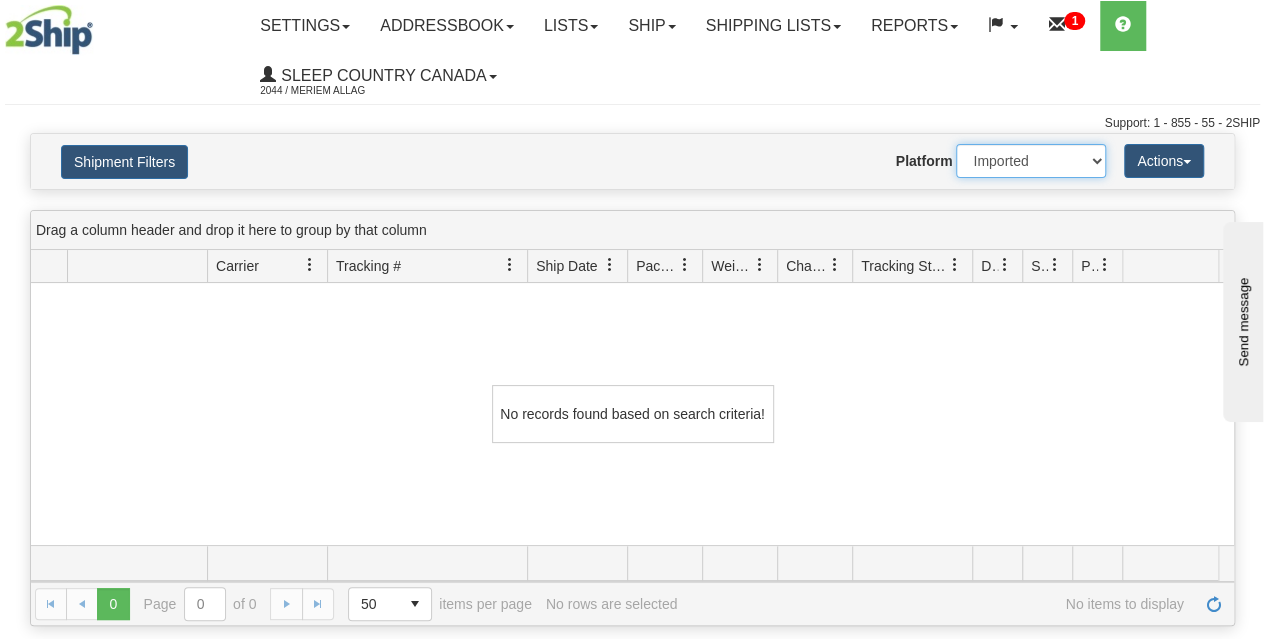 click on "2Ship
Imported" at bounding box center (1031, 161) 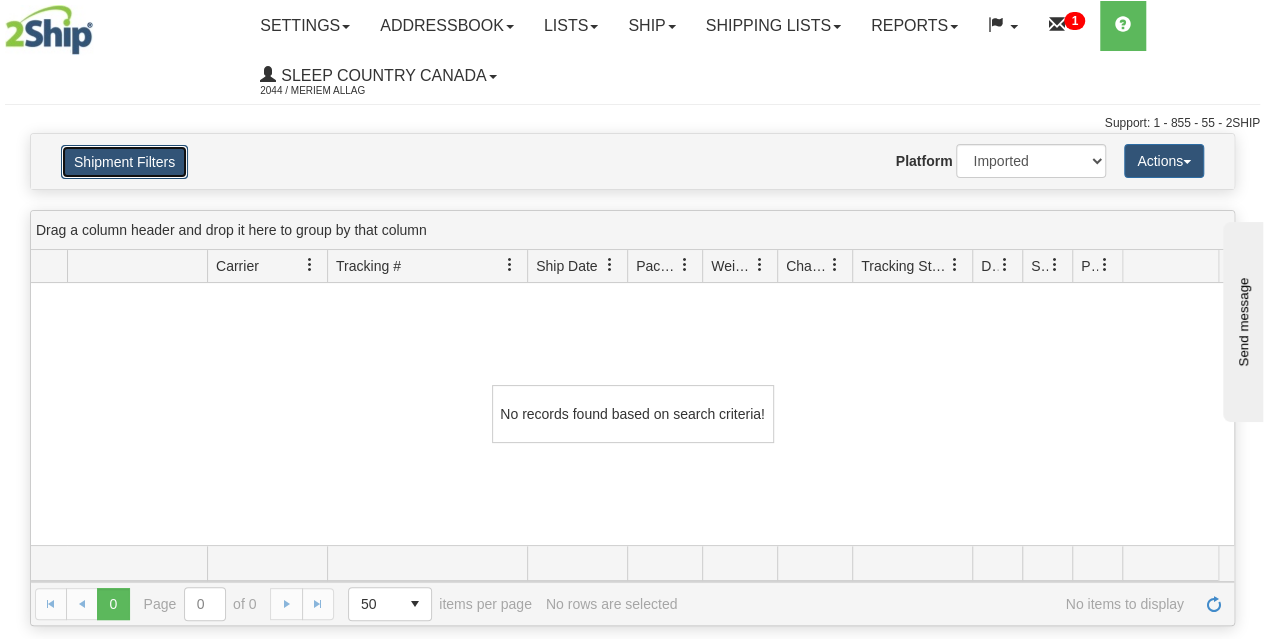 click on "Shipment Filters" at bounding box center (124, 162) 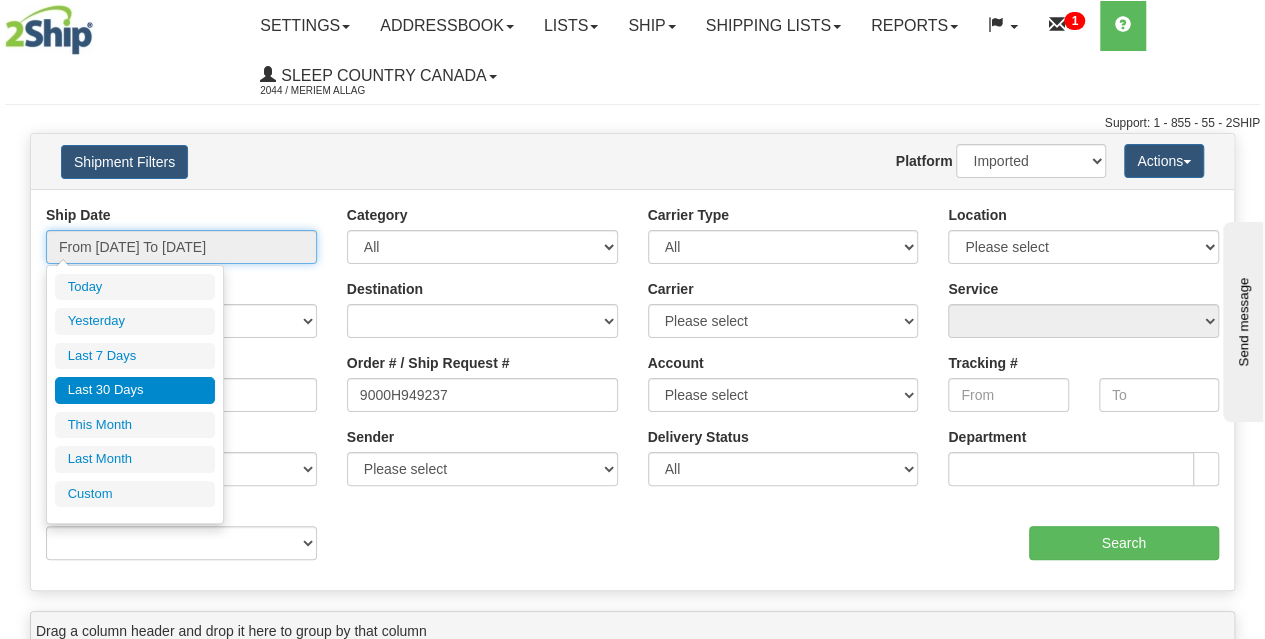 click on "From [DATE] To [DATE]" at bounding box center [181, 247] 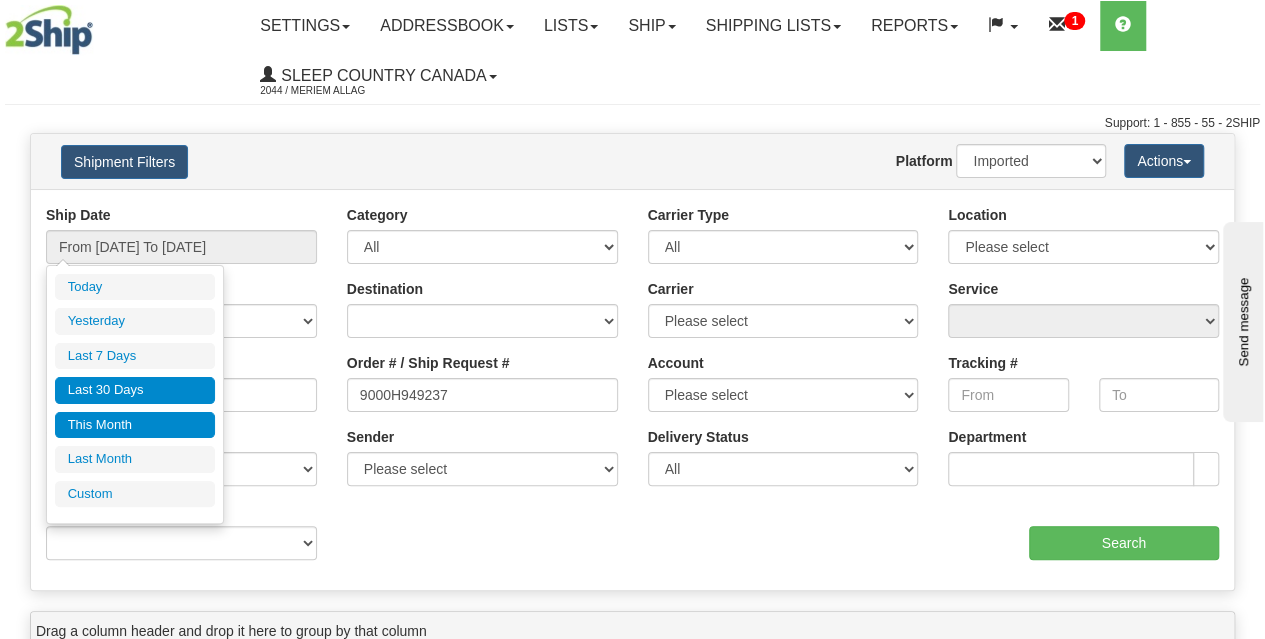 click on "This Month" at bounding box center (135, 425) 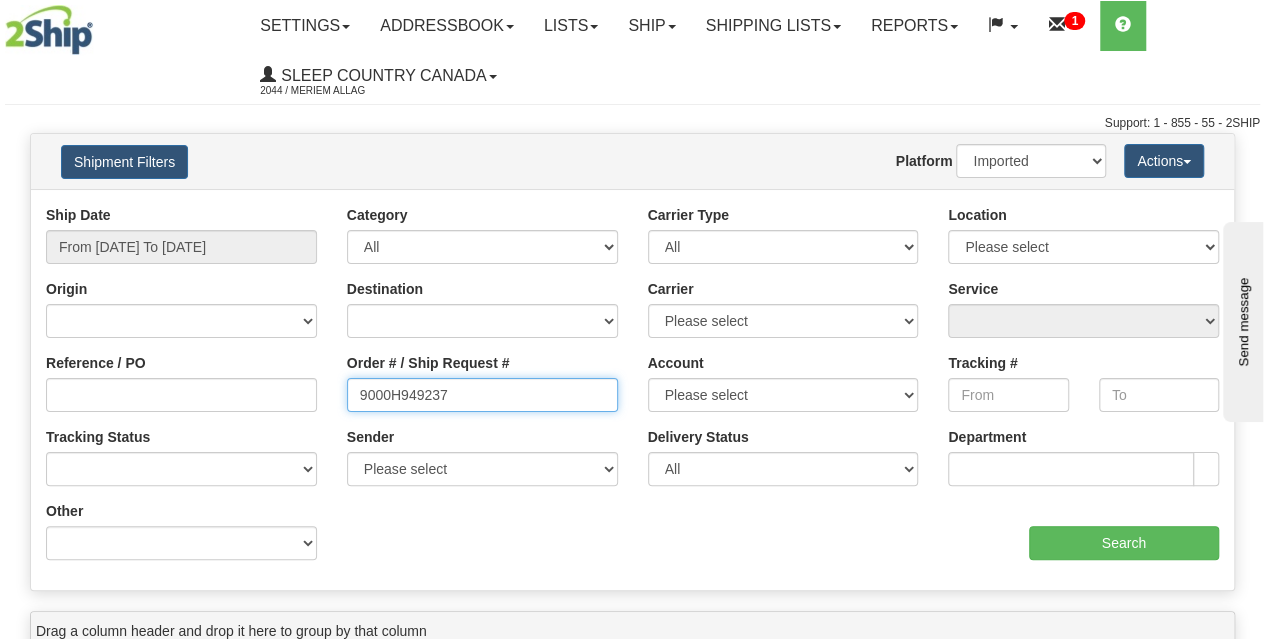 click on "9000H949237" at bounding box center [482, 395] 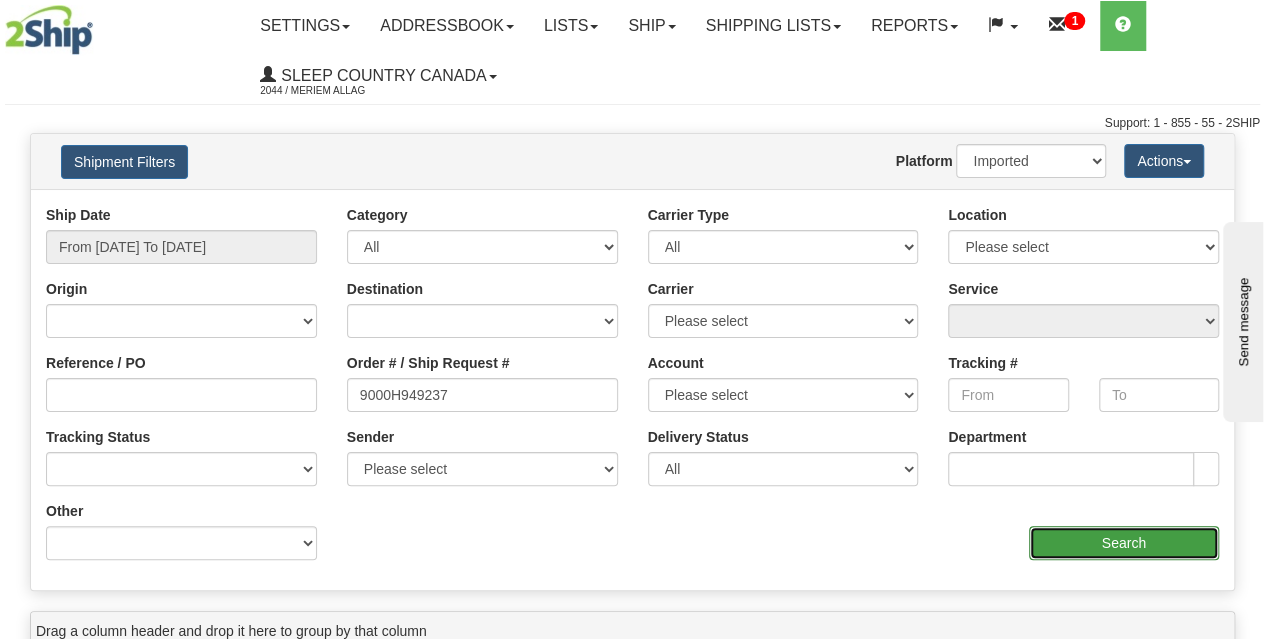 click on "Search" at bounding box center (1124, 543) 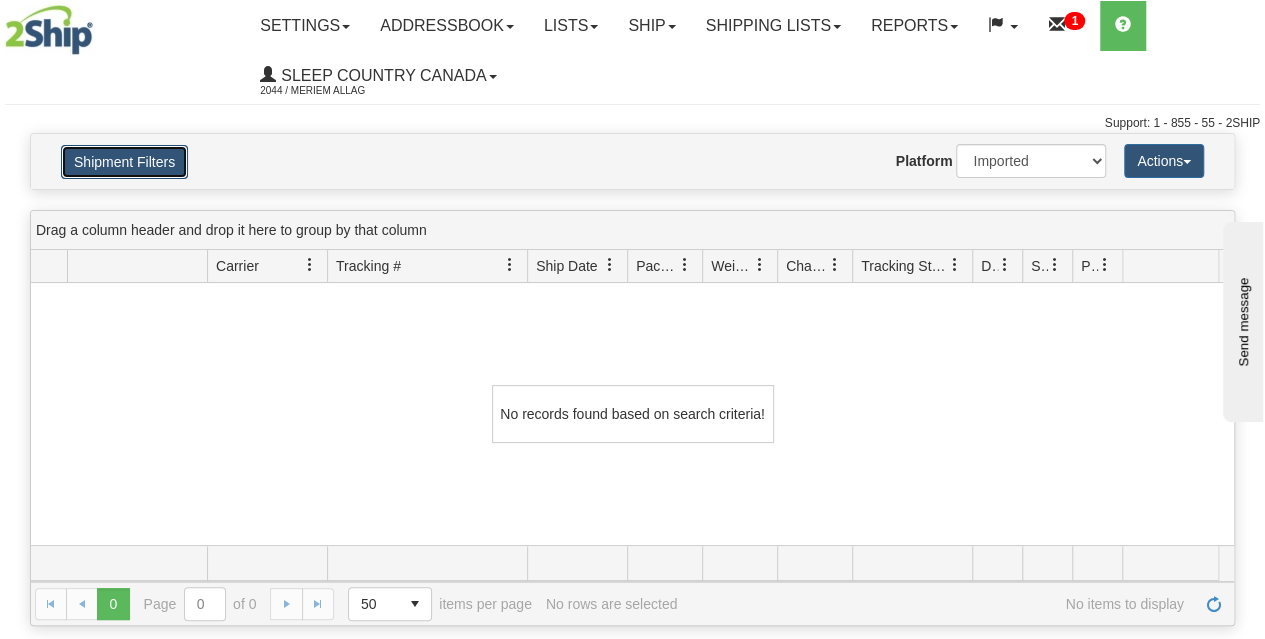 click on "Shipment Filters" at bounding box center (124, 162) 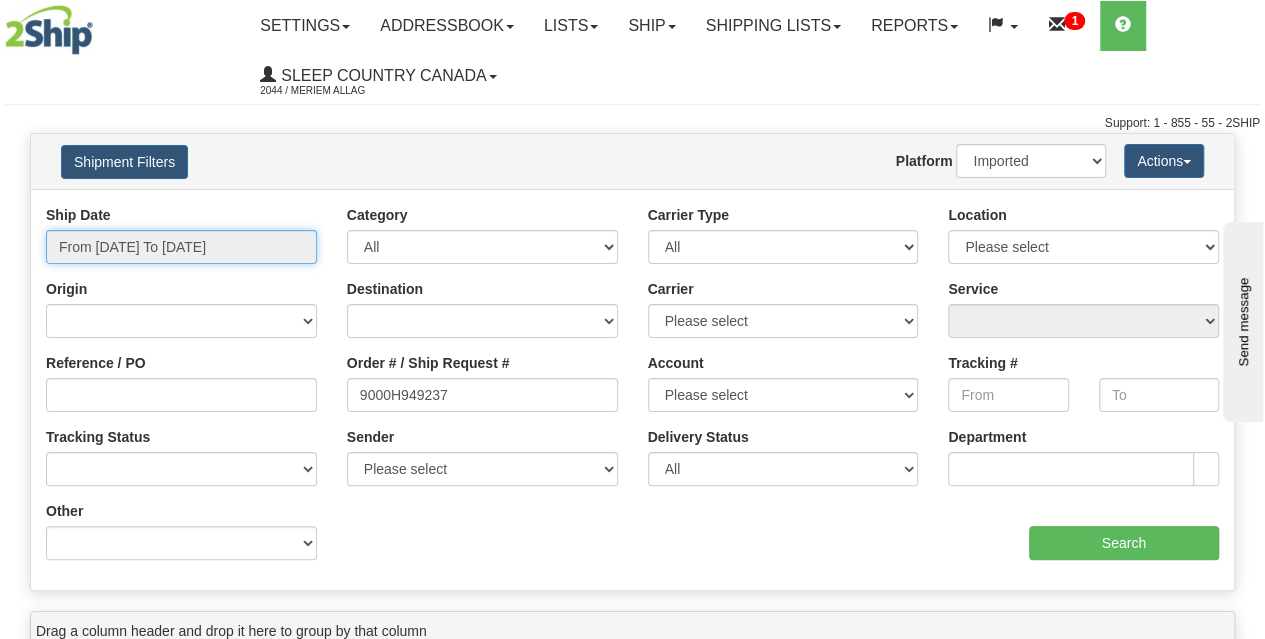 click on "From [DATE] To [DATE]" at bounding box center [181, 247] 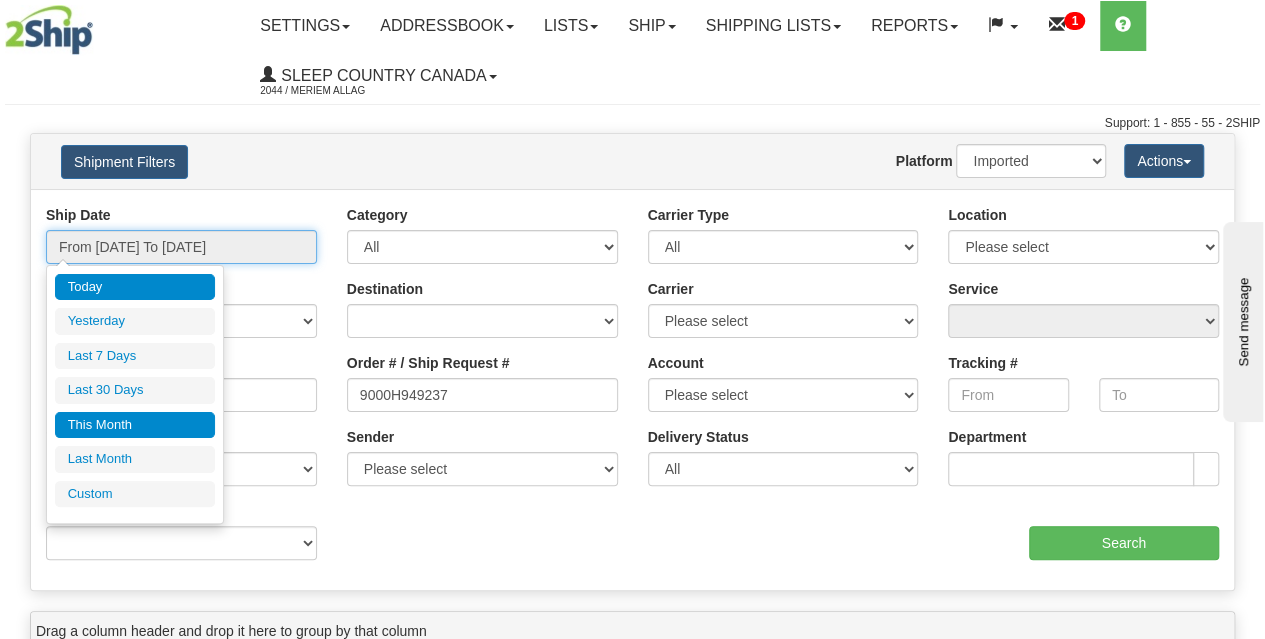 type on "08/03/2025" 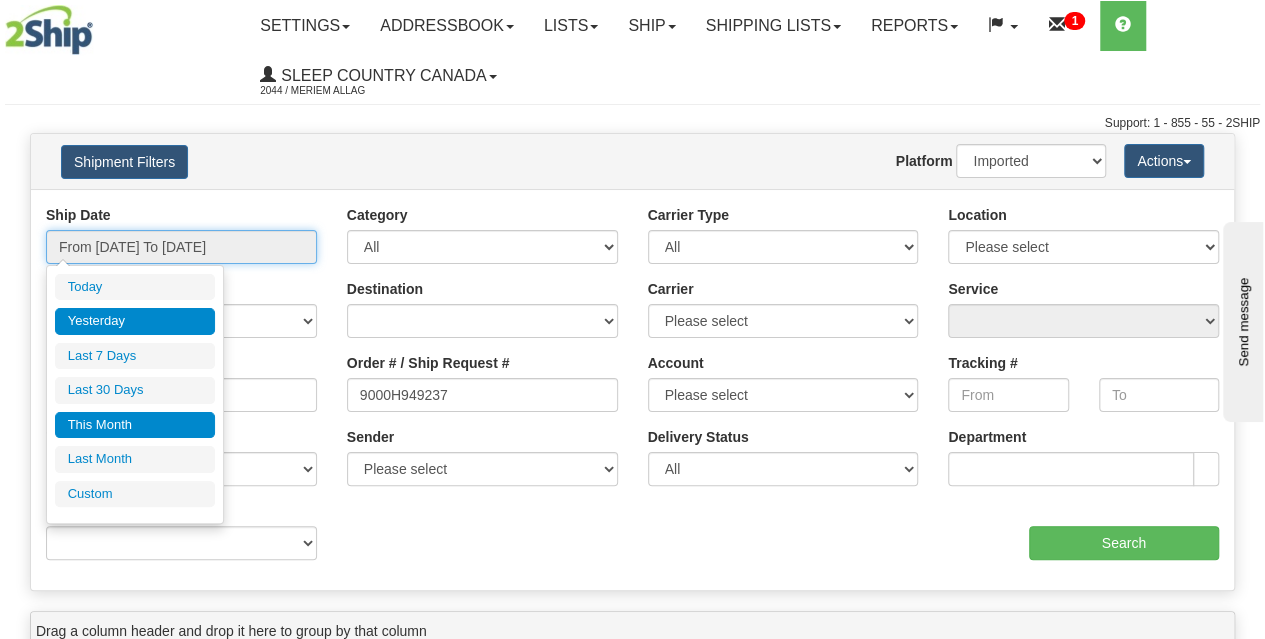 type on "08/01/2025" 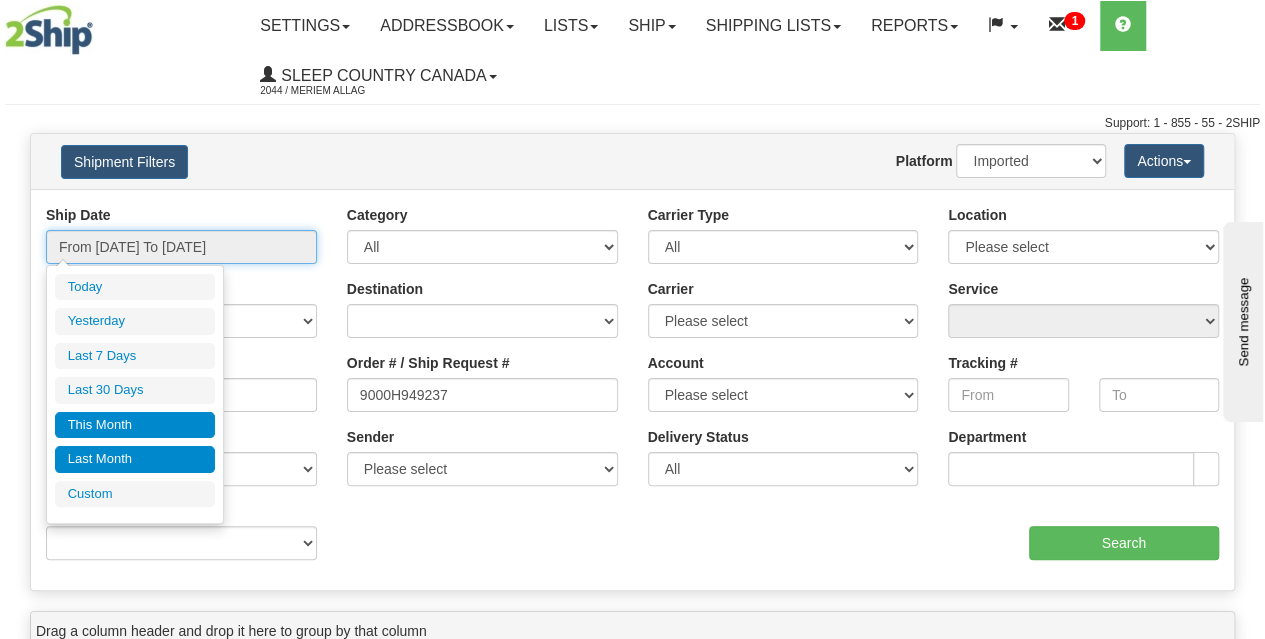 type on "07/28/2025" 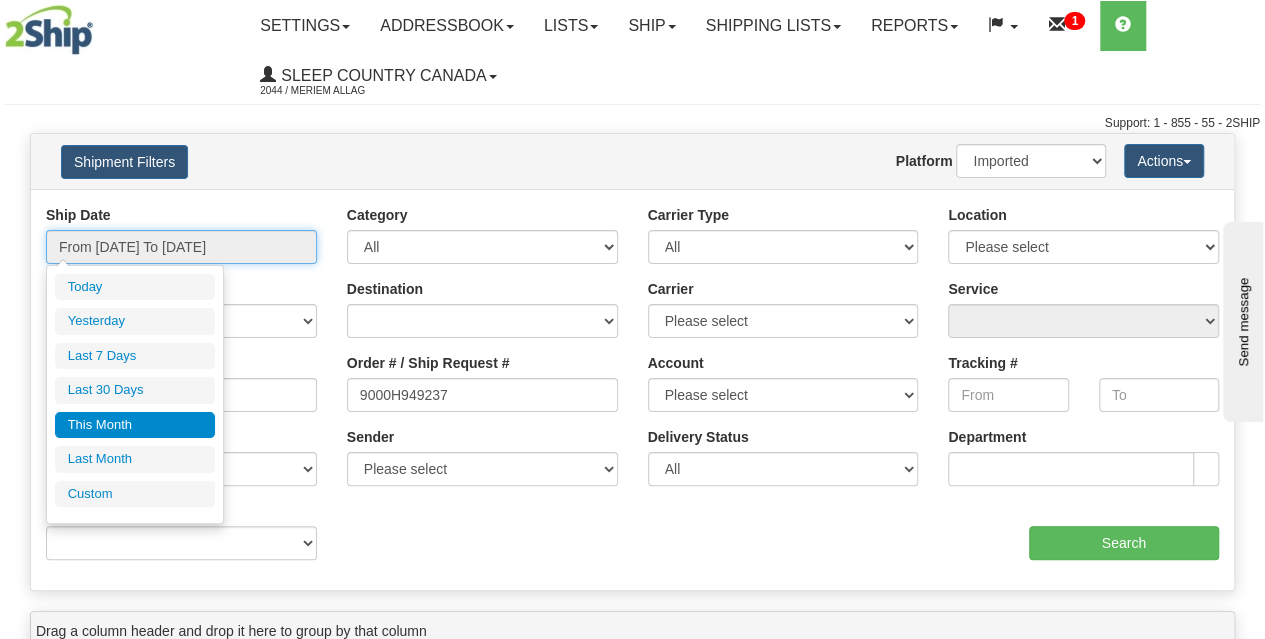 type on "08/01/2025" 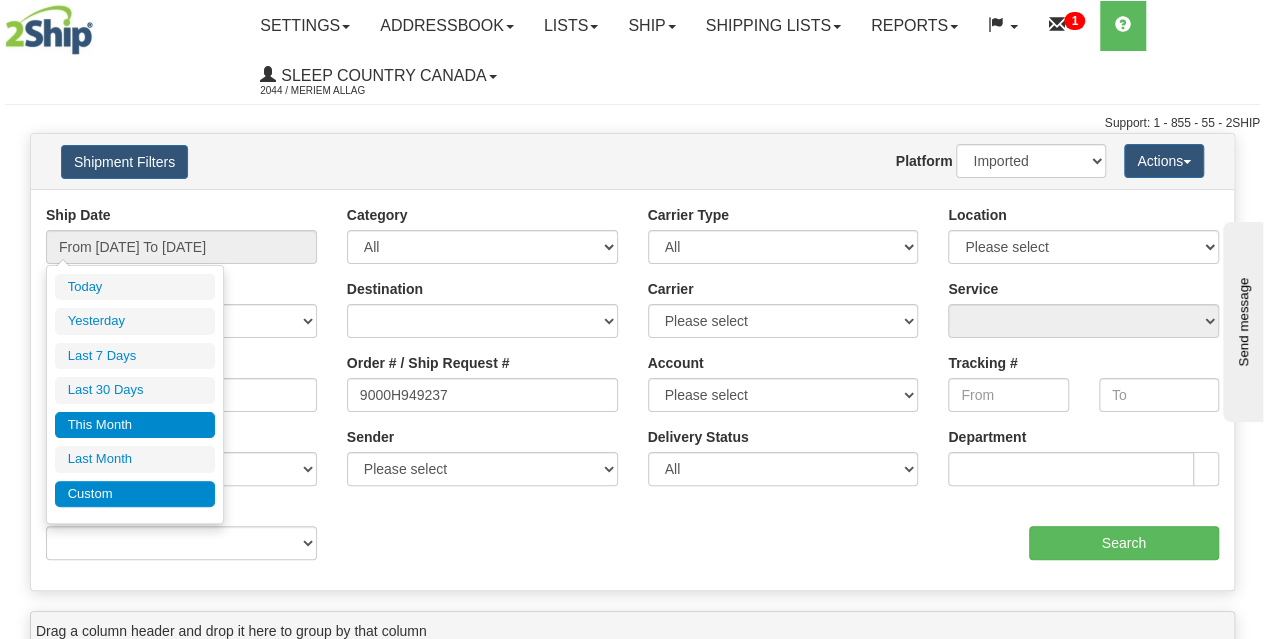 click on "Custom" at bounding box center (135, 494) 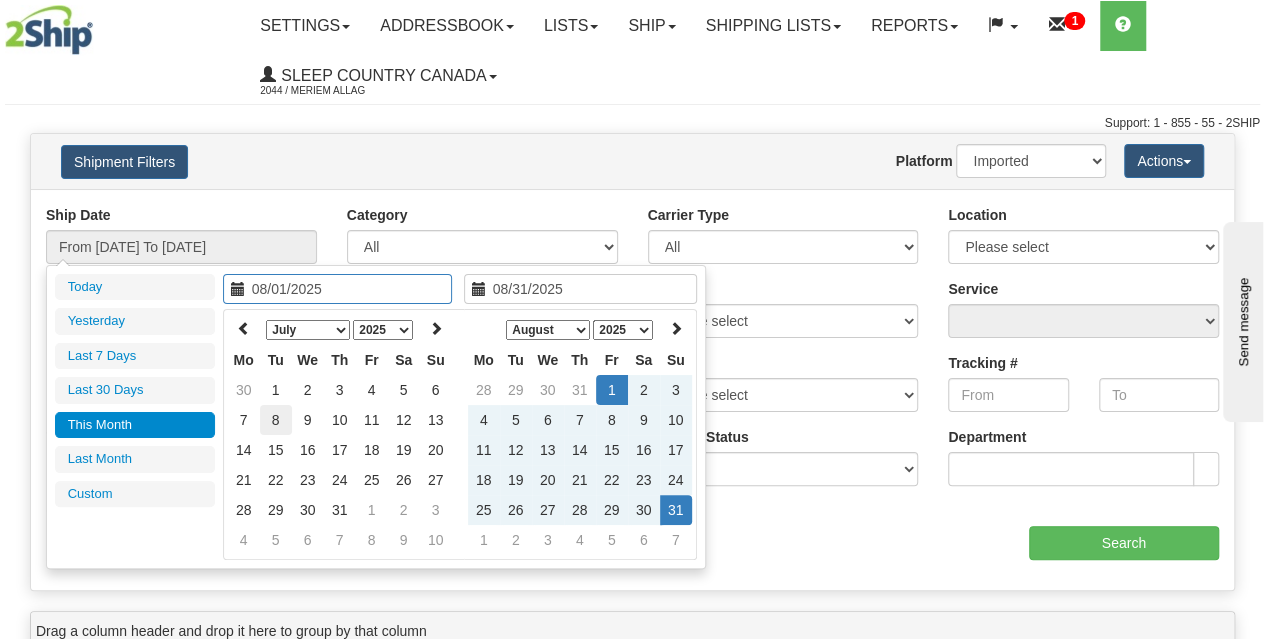 type on "07/01/2025" 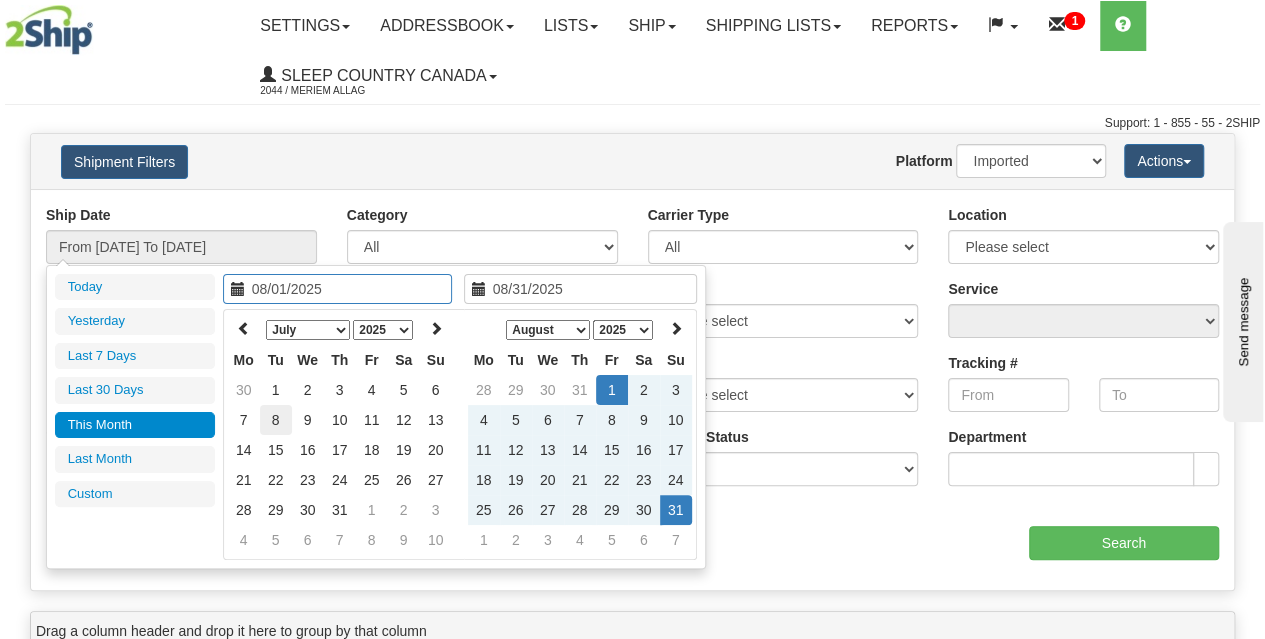 type on "07/31/2025" 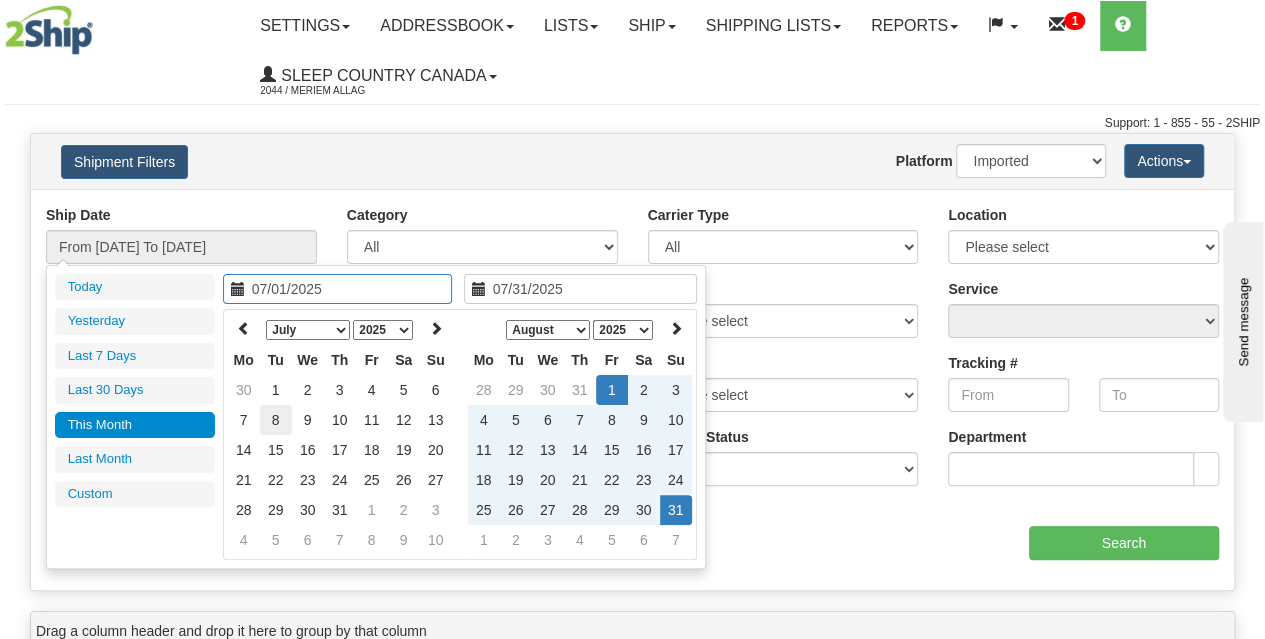 type on "08/01/2025" 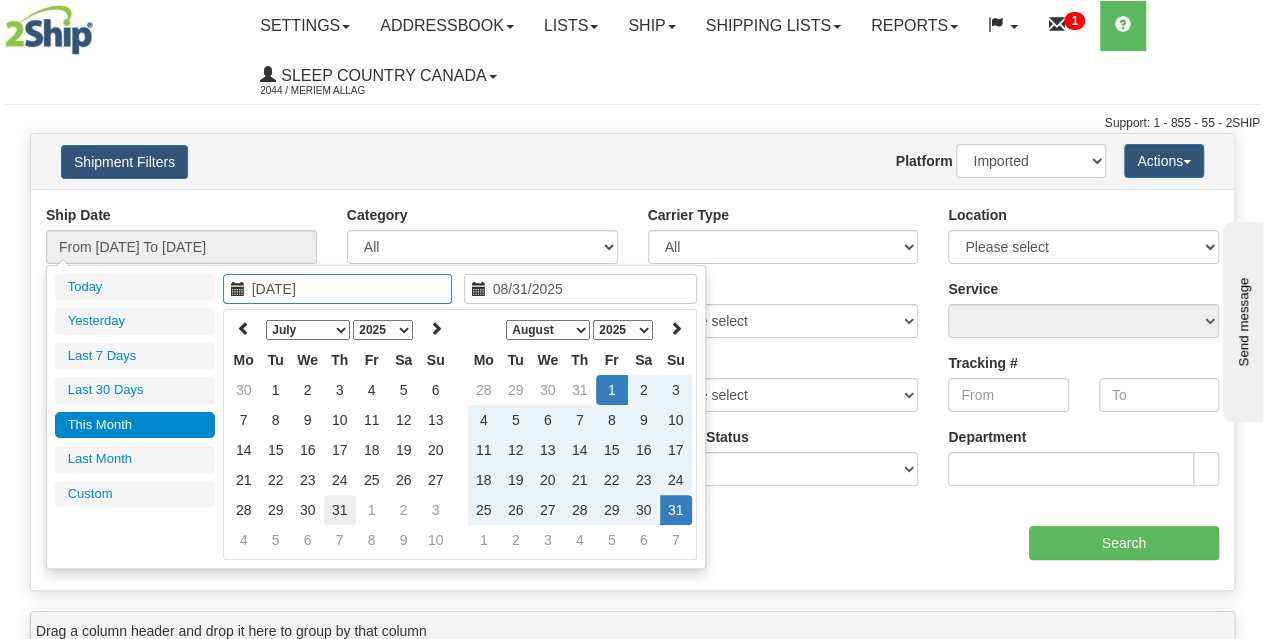 type on "07/31/2025" 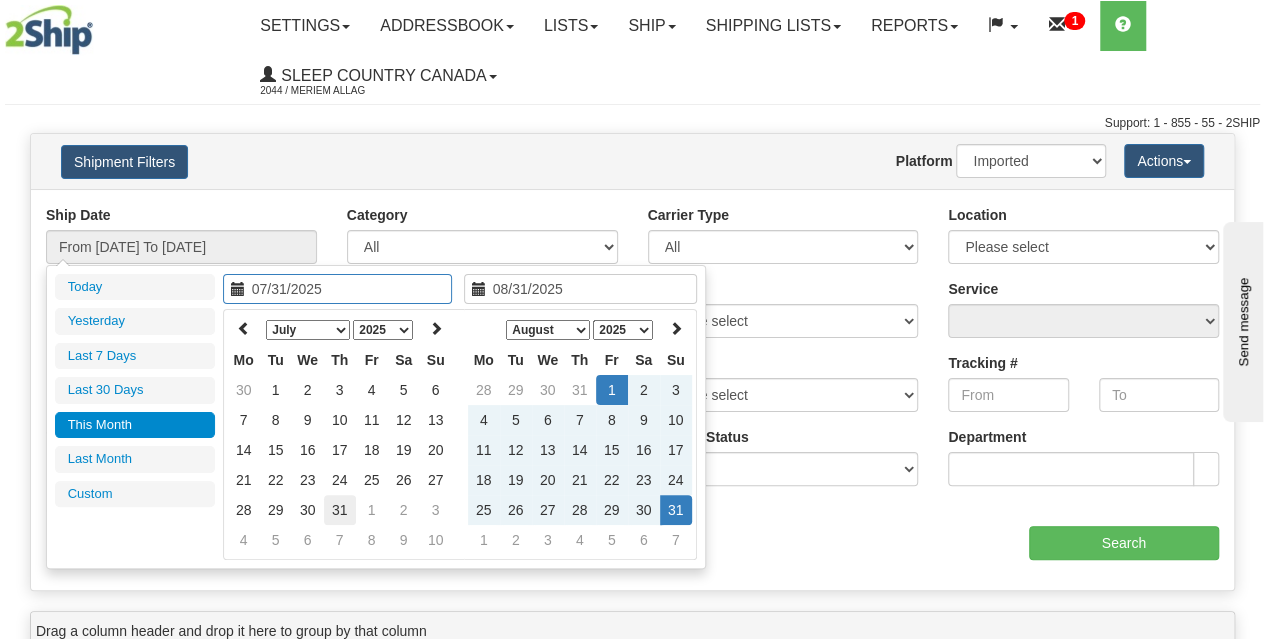 click on "31" at bounding box center (340, 510) 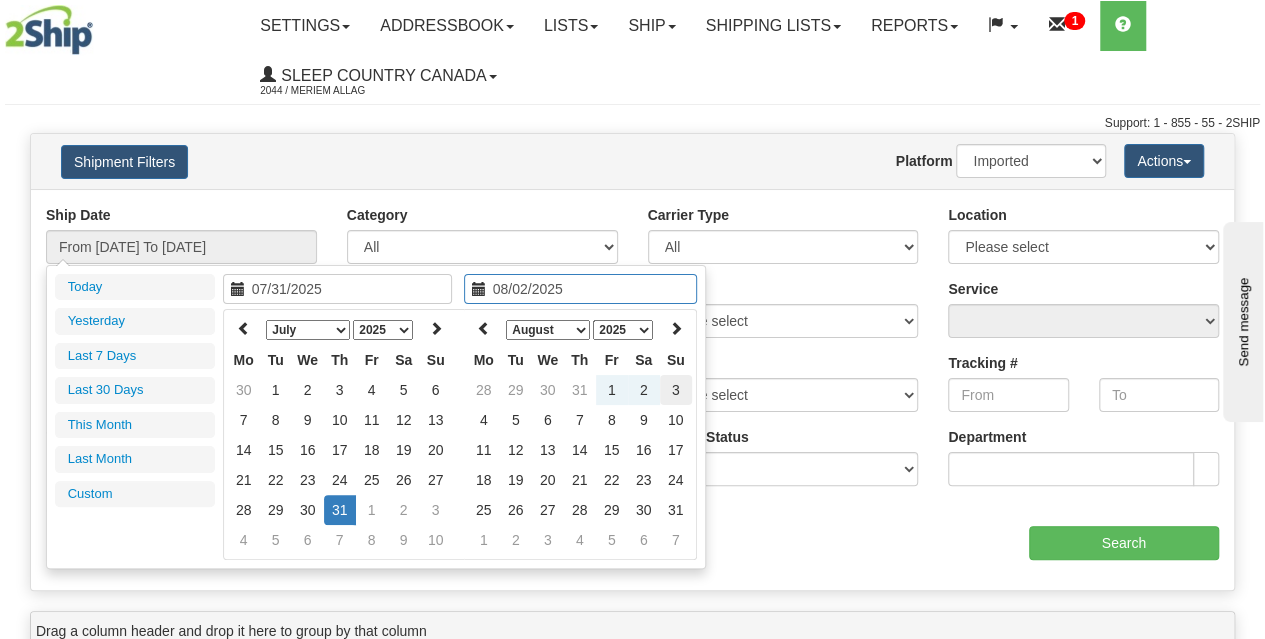 type on "08/03/2025" 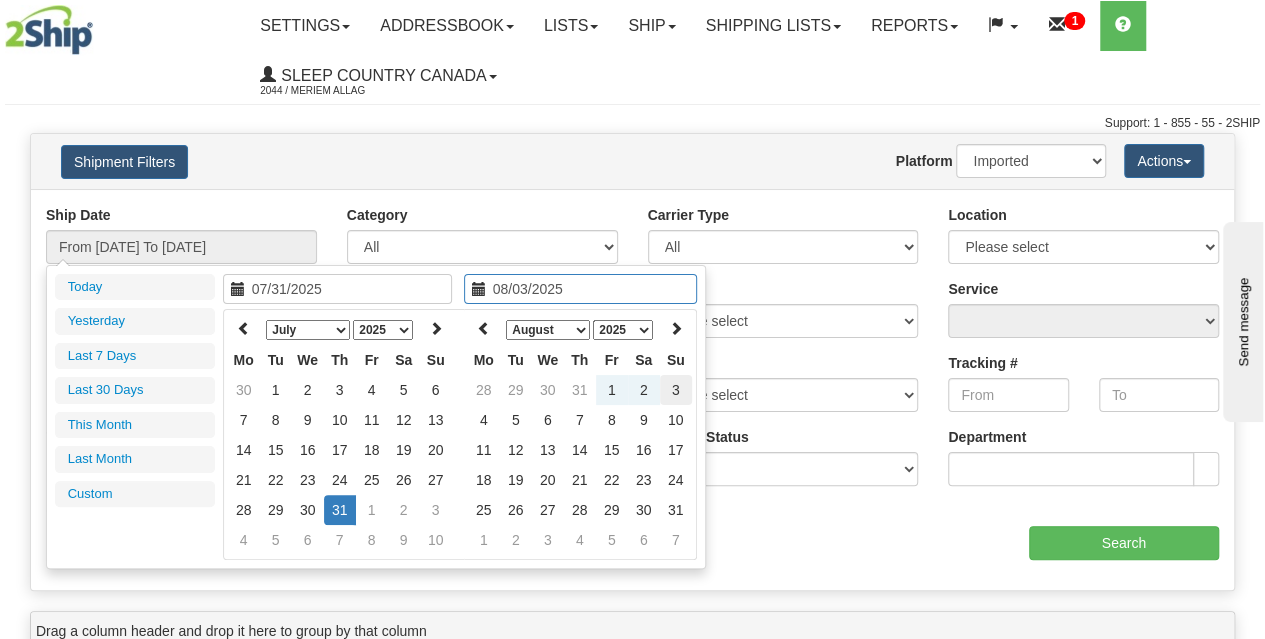 click on "3" at bounding box center [676, 390] 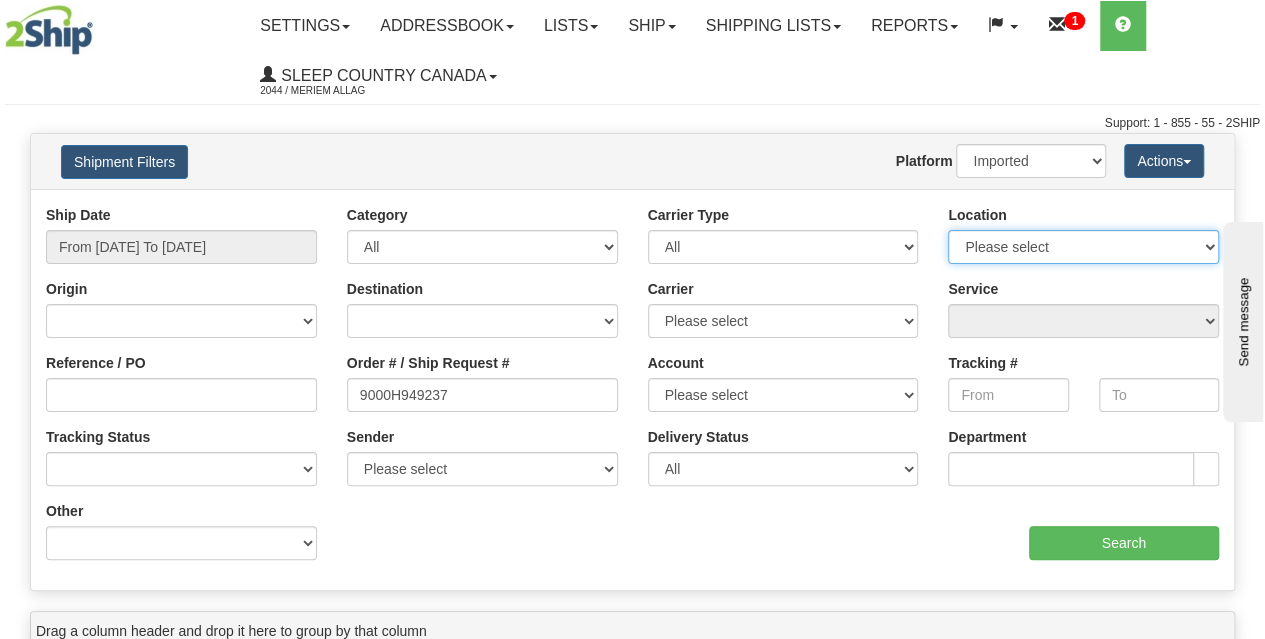 click on "Please select Old Toronto DC 921 922 93 94 97 390 915 916 98 902 95 96 90 91 92 901 JERTE SUP BLU PRIMU BECO CATH 951 914 REFF IMRU DUVET COMO MONA SHEEX TUCK DORIN MAJIN LUINC JASZ XCELL 9009 SINCA 917 Ameriwood DC SSNOW 300 931 OLD300 - DONT LINK USERS 5800 5900 CASPC END HUSHB ORTH NEXE SLE FASUS HUSHD BEDDN ZINUC" at bounding box center (1083, 247) 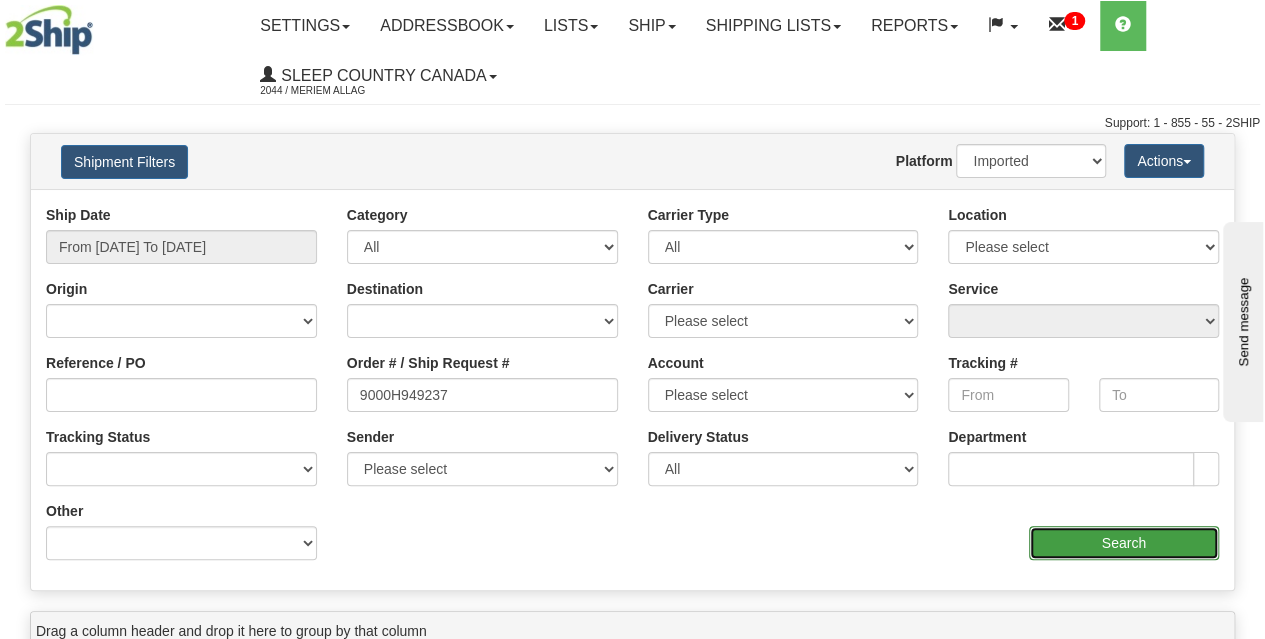 click on "Search" at bounding box center (1124, 543) 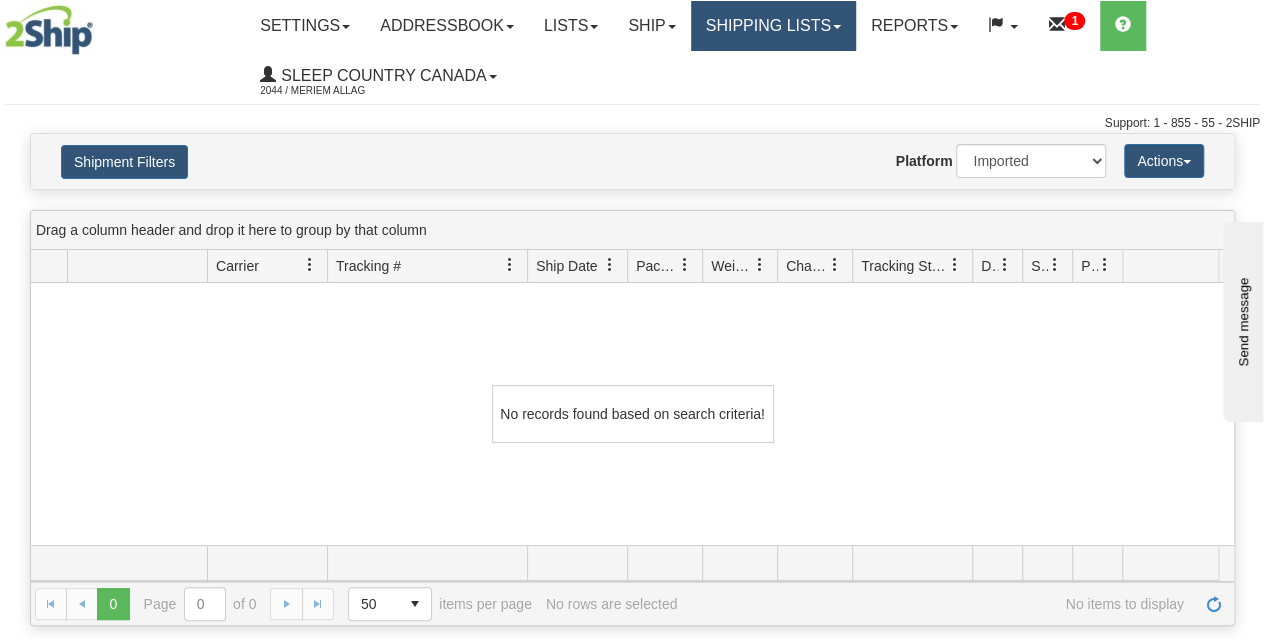 click on "Shipping lists" at bounding box center (773, 26) 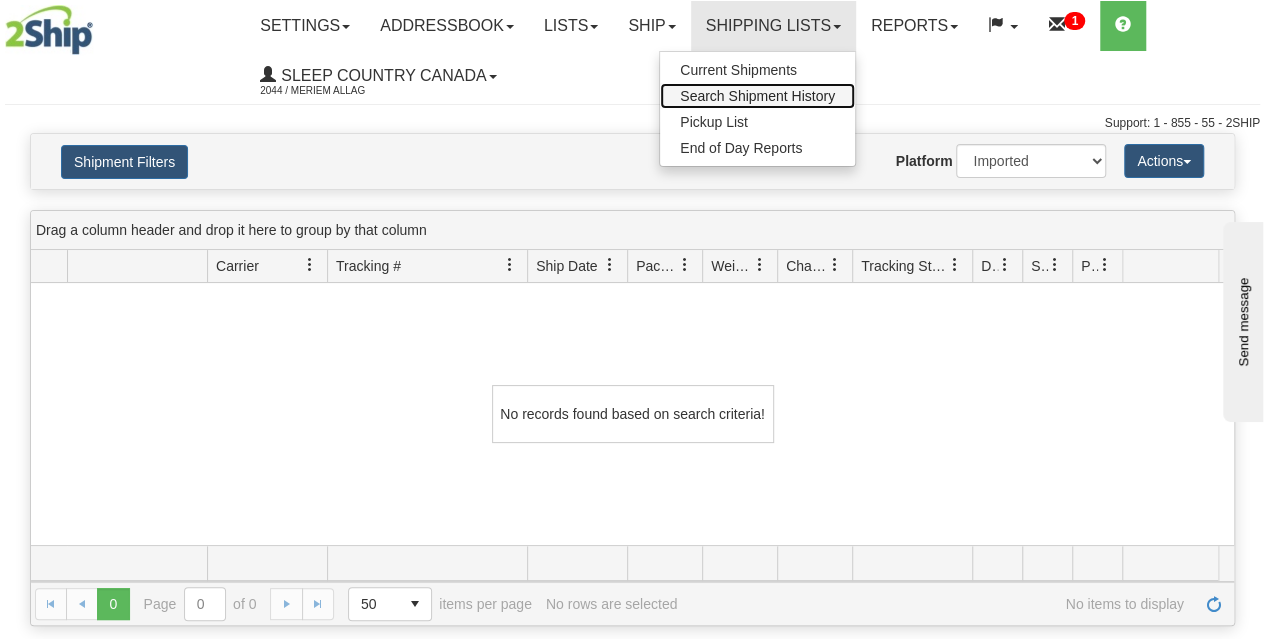 click on "Search Shipment History" at bounding box center [757, 96] 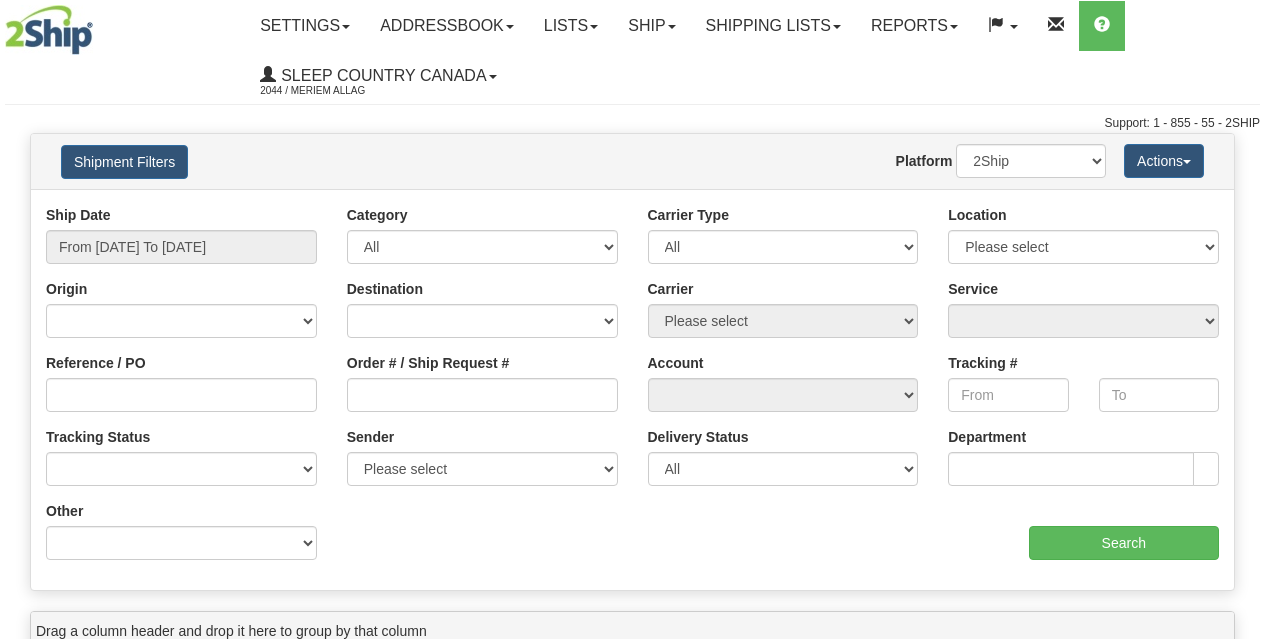 scroll, scrollTop: 0, scrollLeft: 0, axis: both 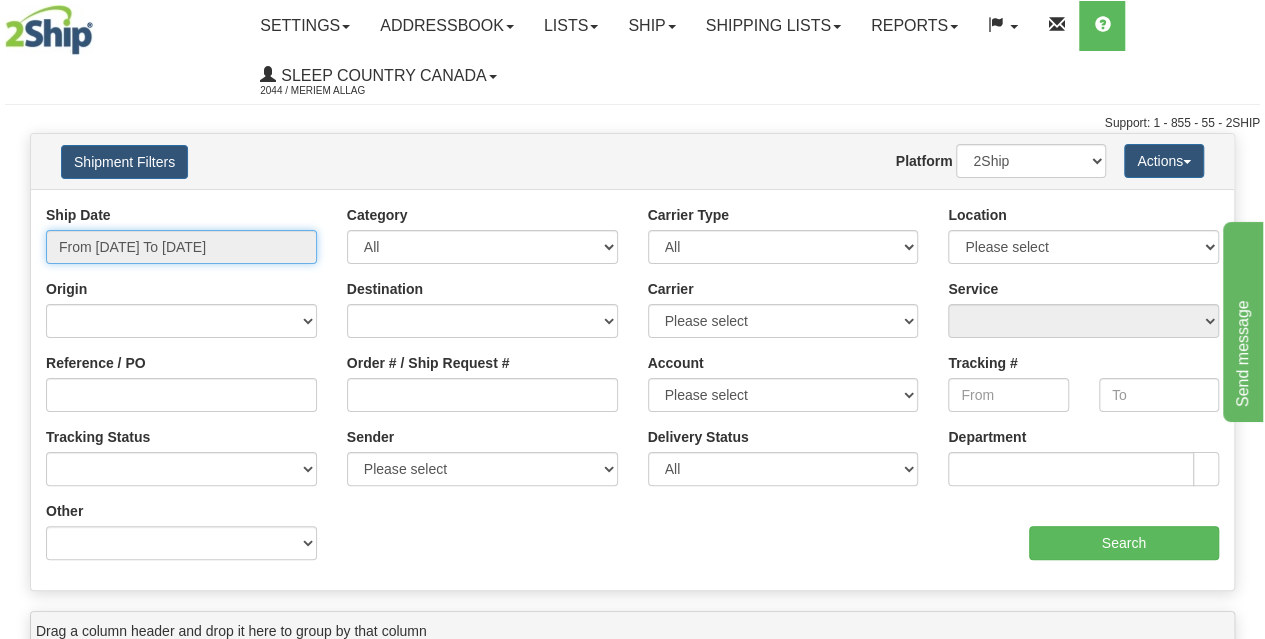 type on "08/03/2025" 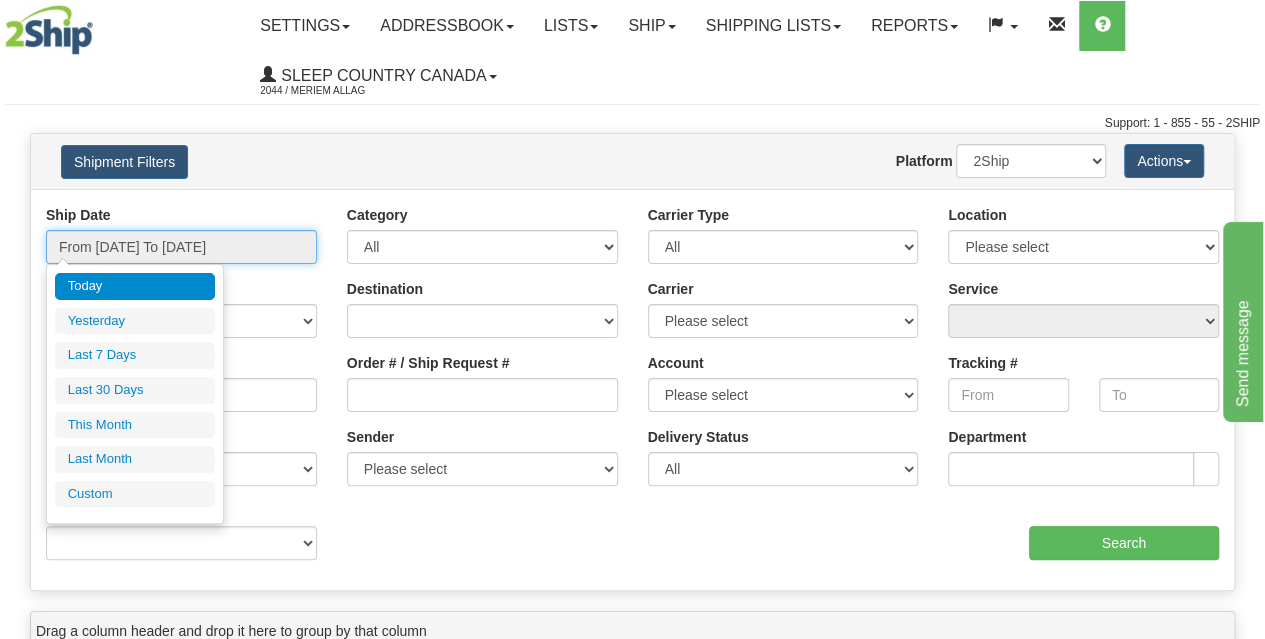 type on "08/02/2025" 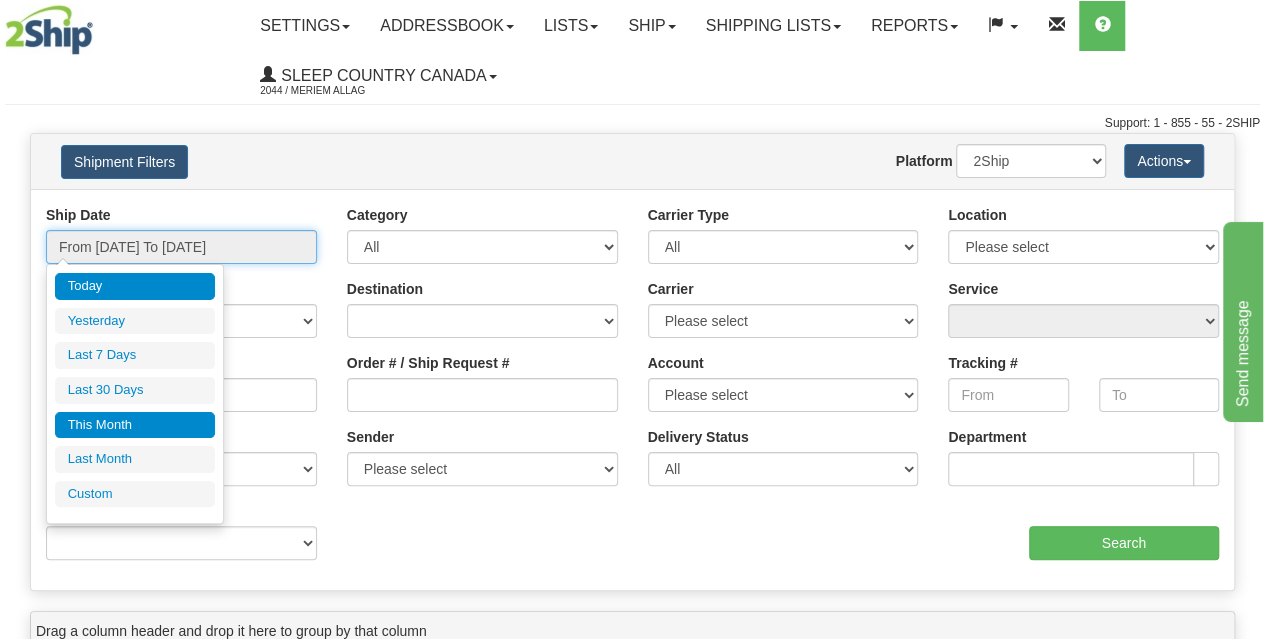 type on "08/01/2025" 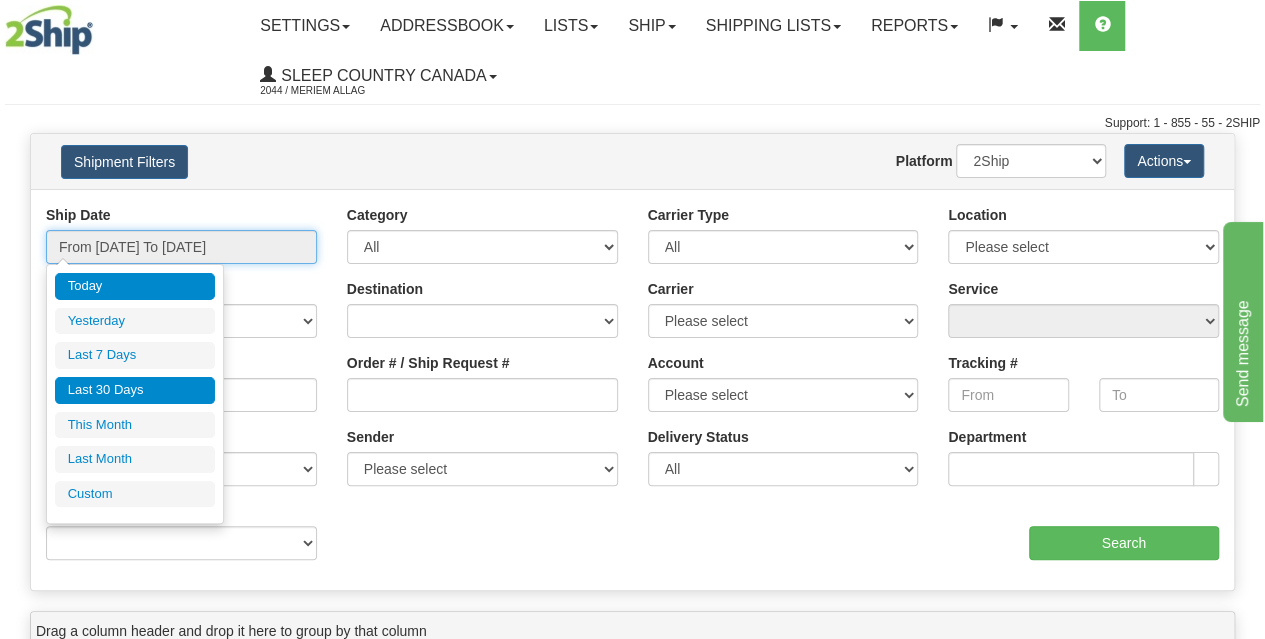 type on "08/03/2025" 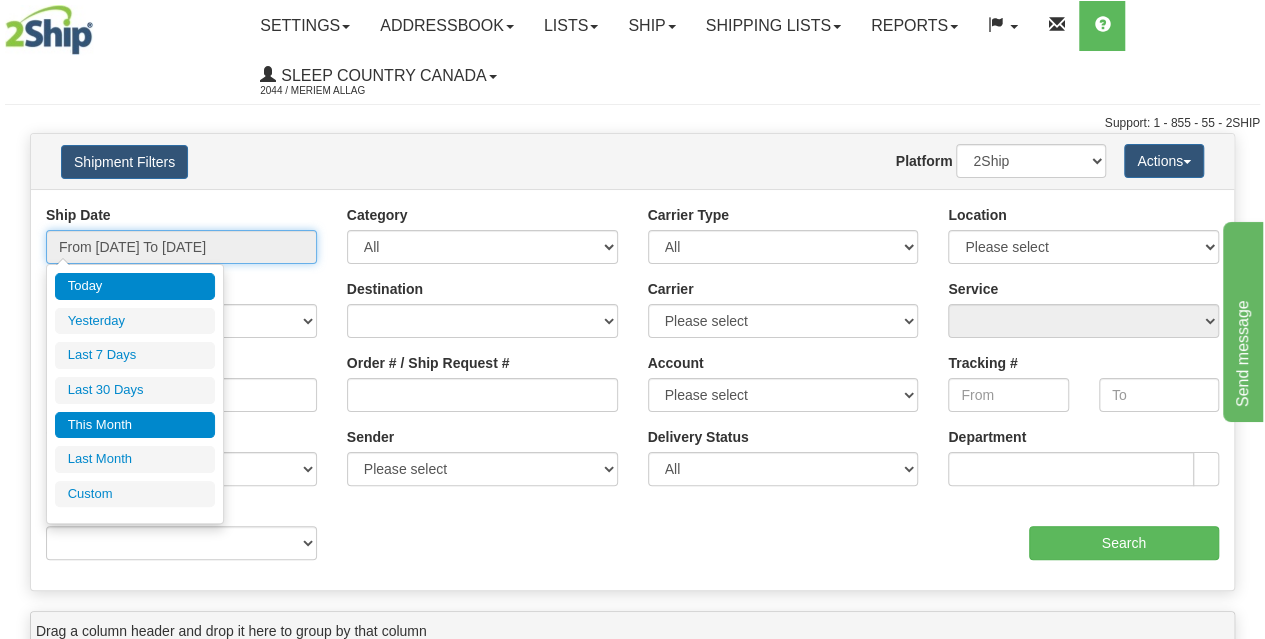 type on "08/01/2025" 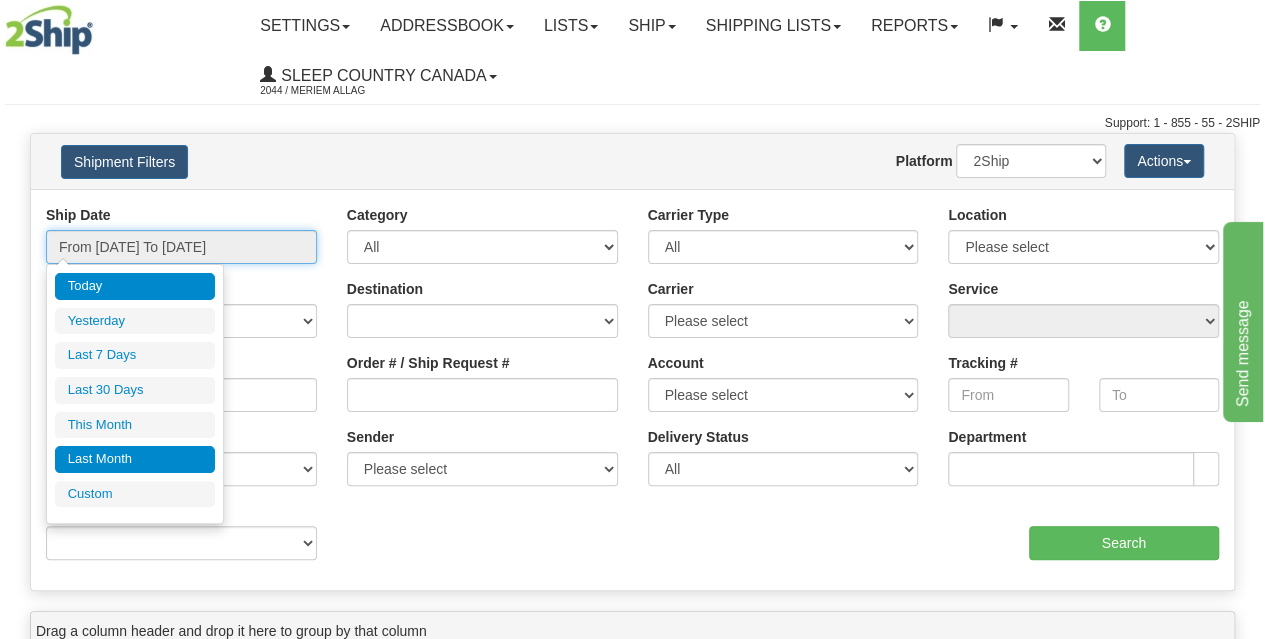 type on "08/03/2025" 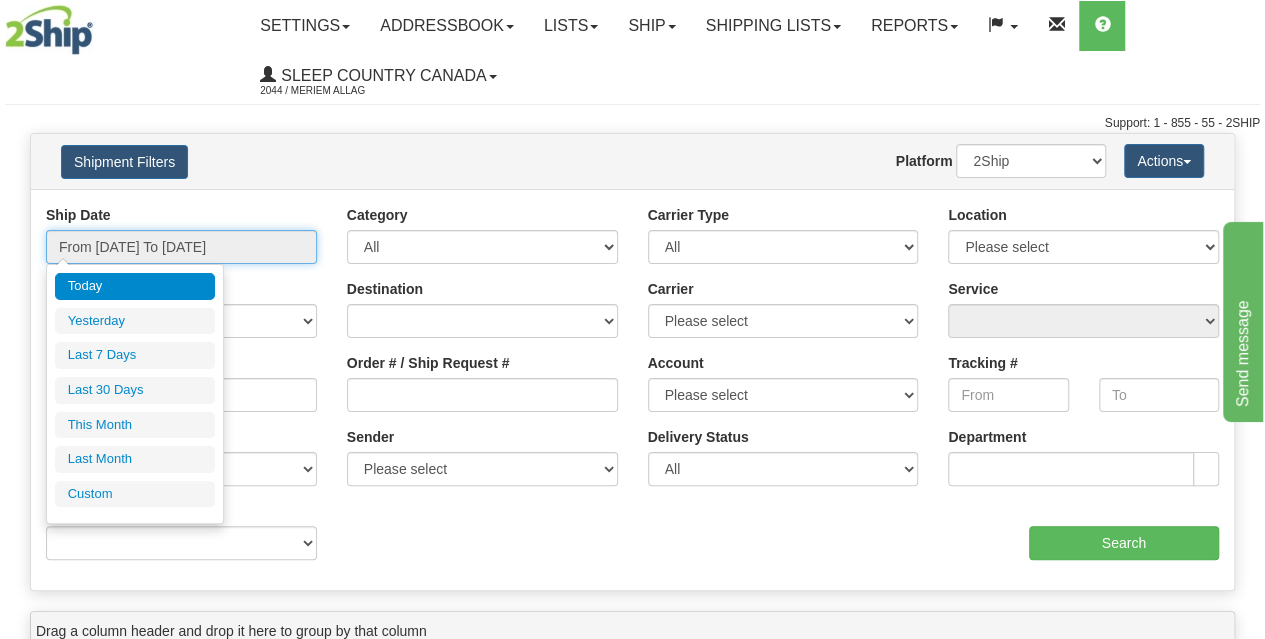 type on "08/03/2025" 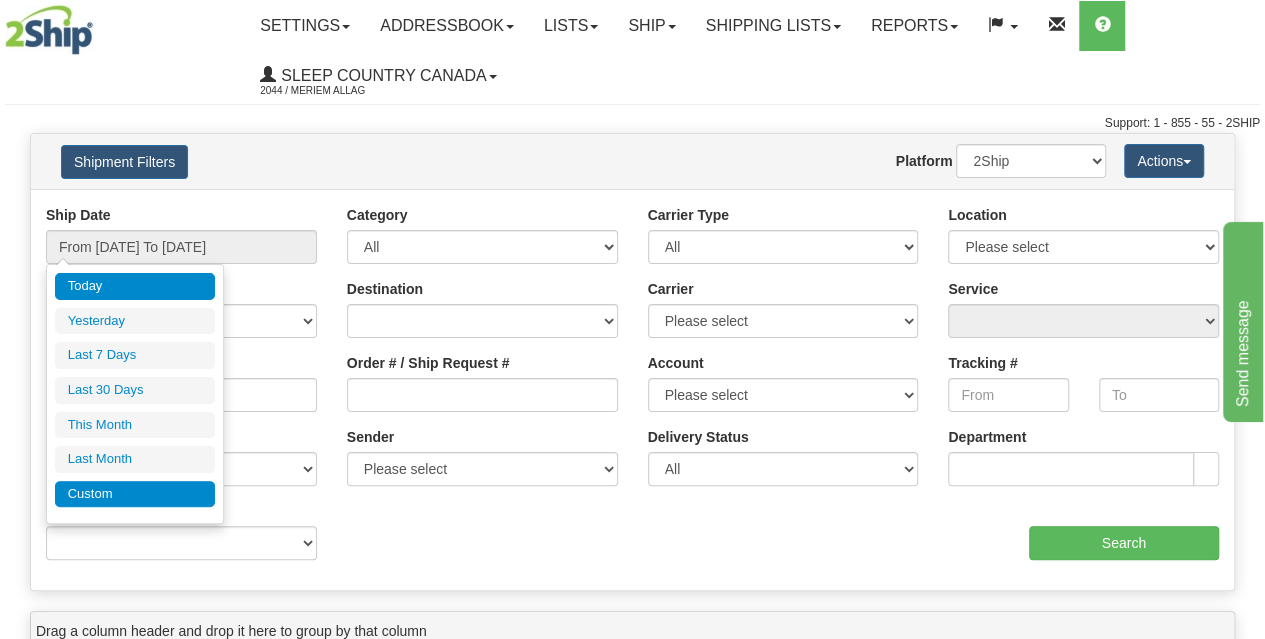 click on "Custom" at bounding box center (135, 494) 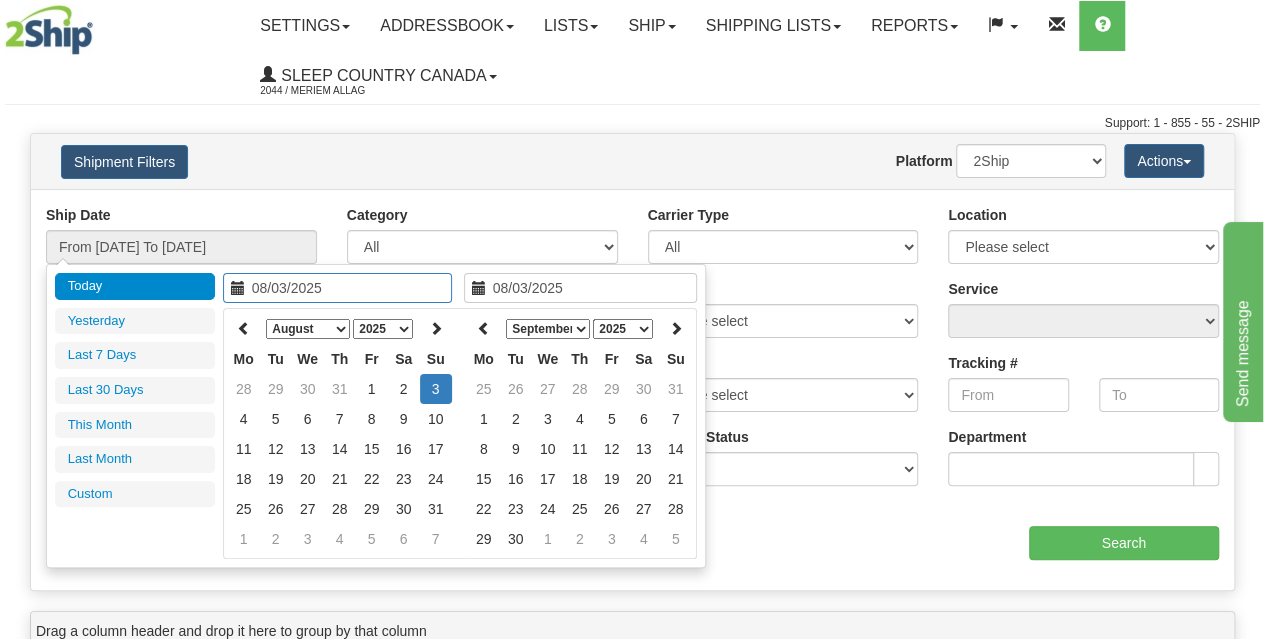 type on "07/01/2025" 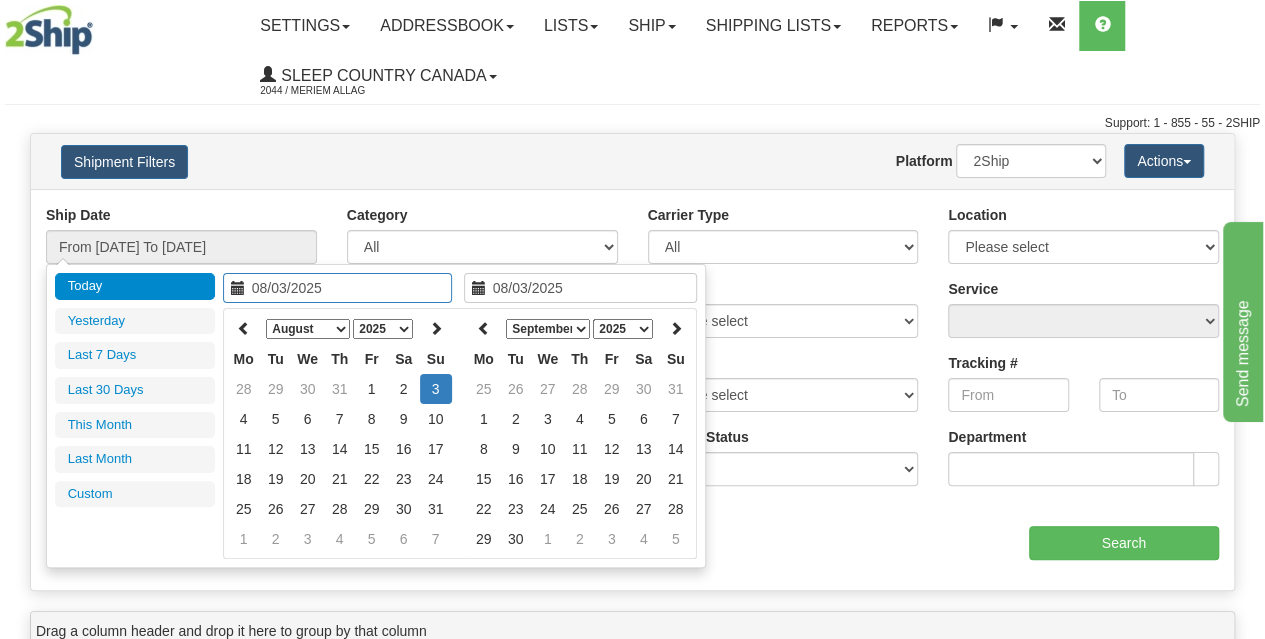 type on "07/31/2025" 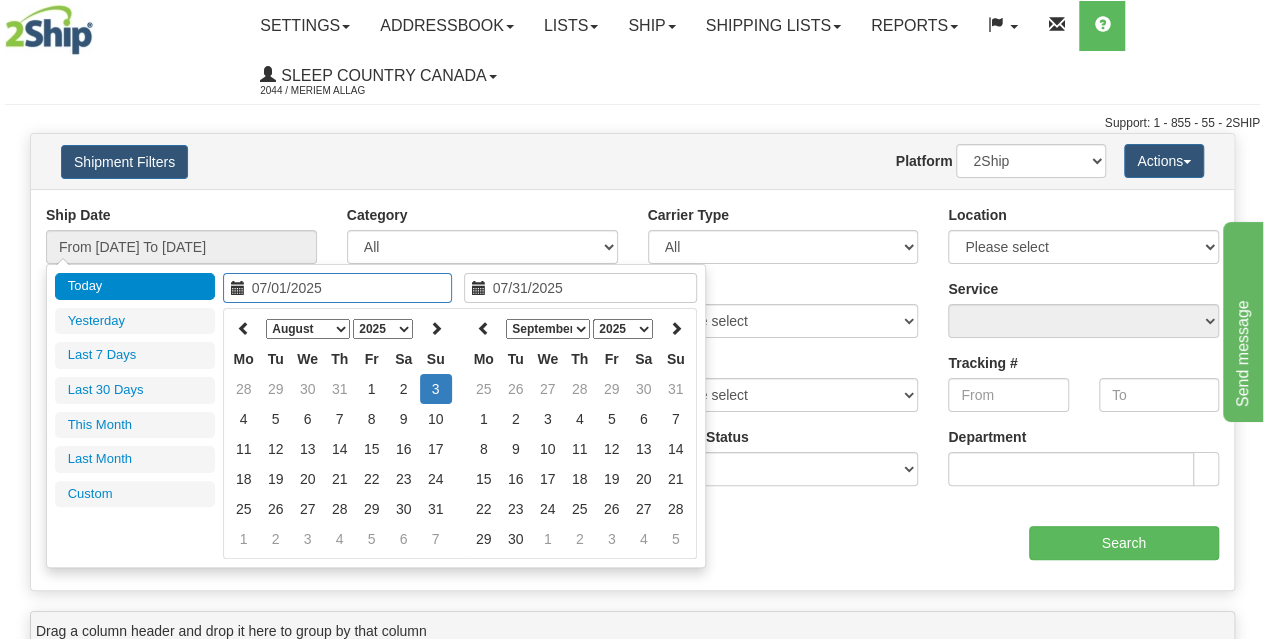 type on "08/03/2025" 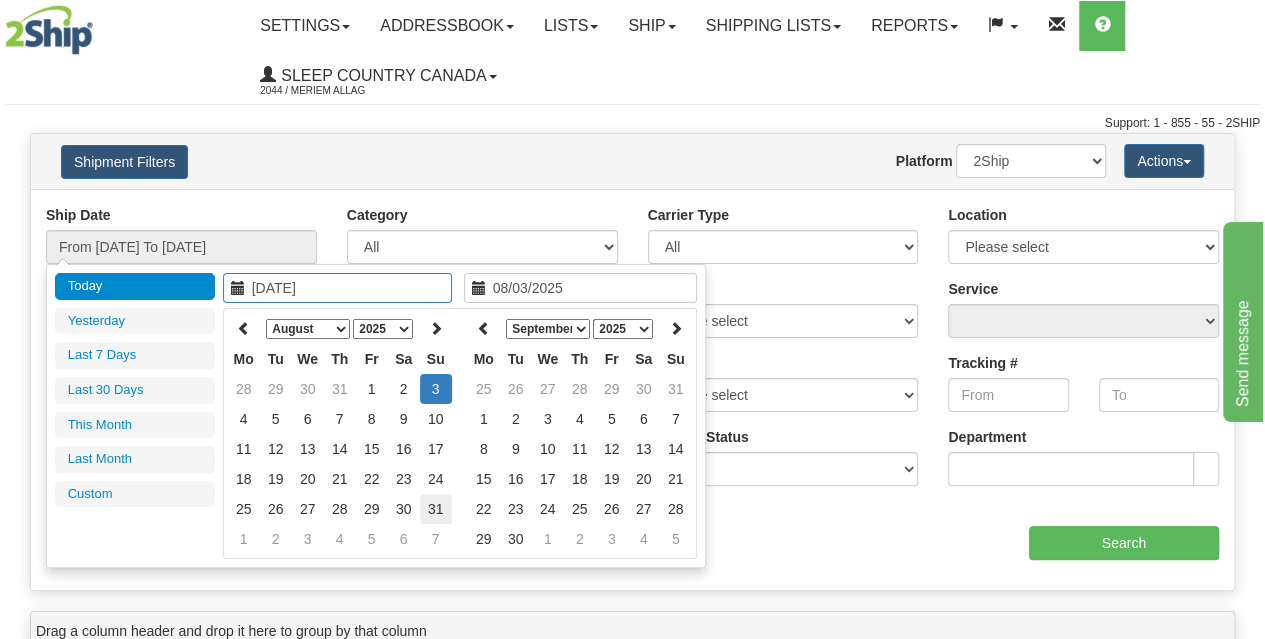type on "08/31/2025" 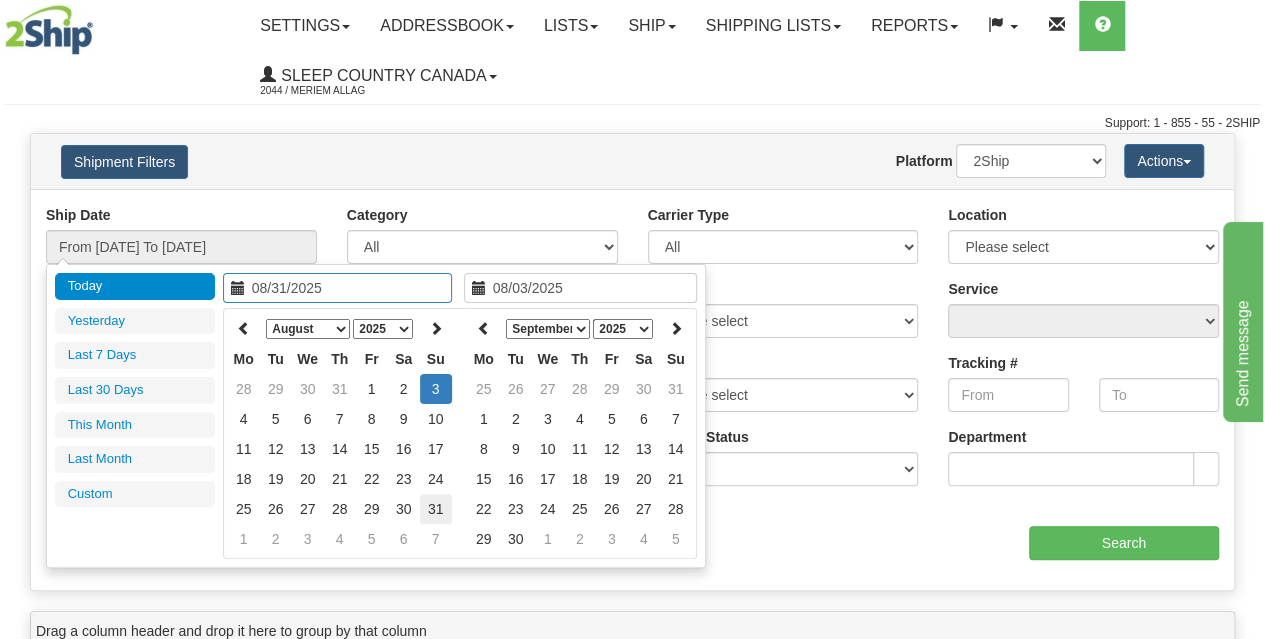 click on "31" at bounding box center [436, 509] 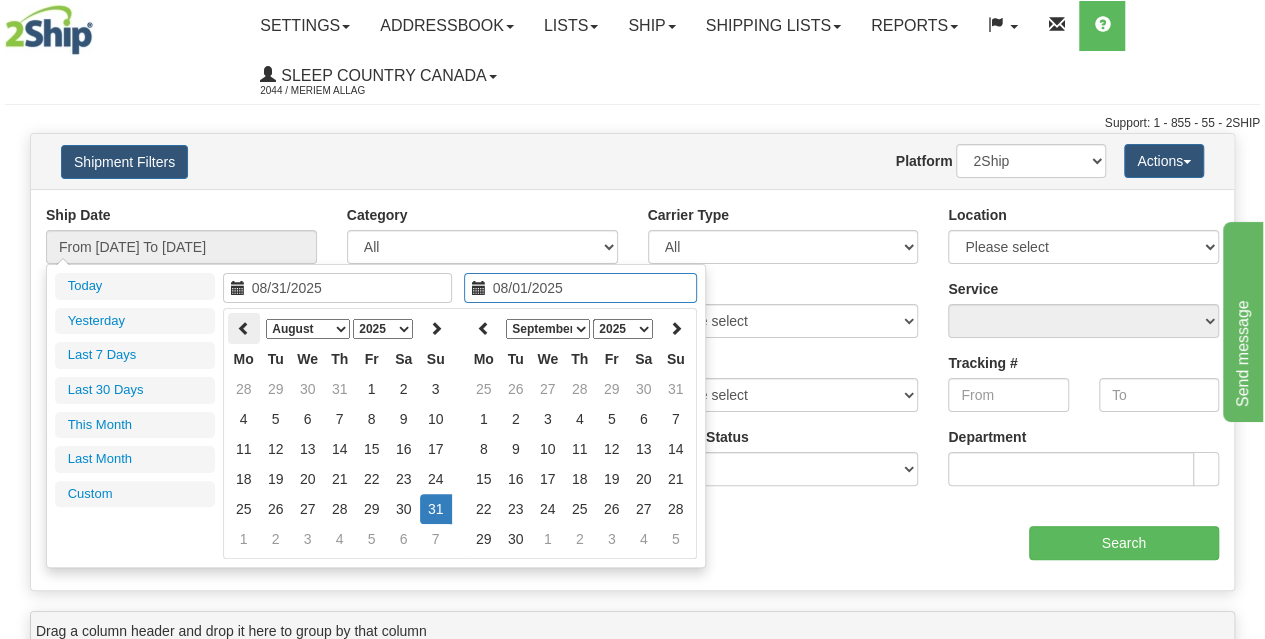 click at bounding box center (244, 328) 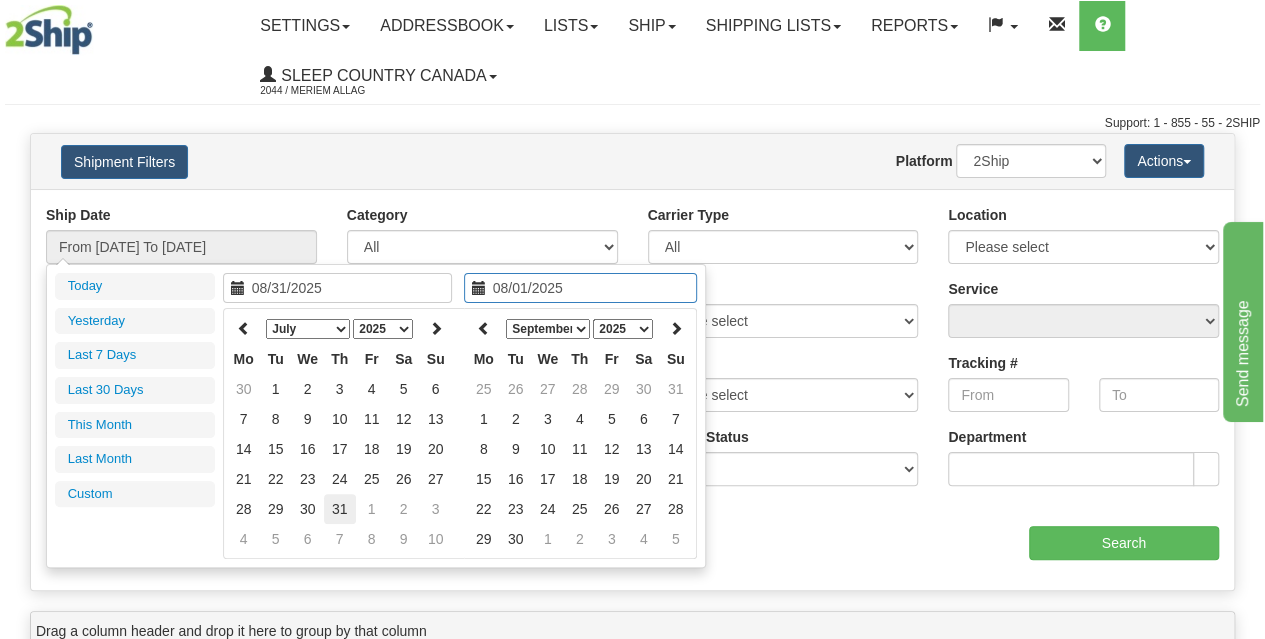 type on "07/31/2025" 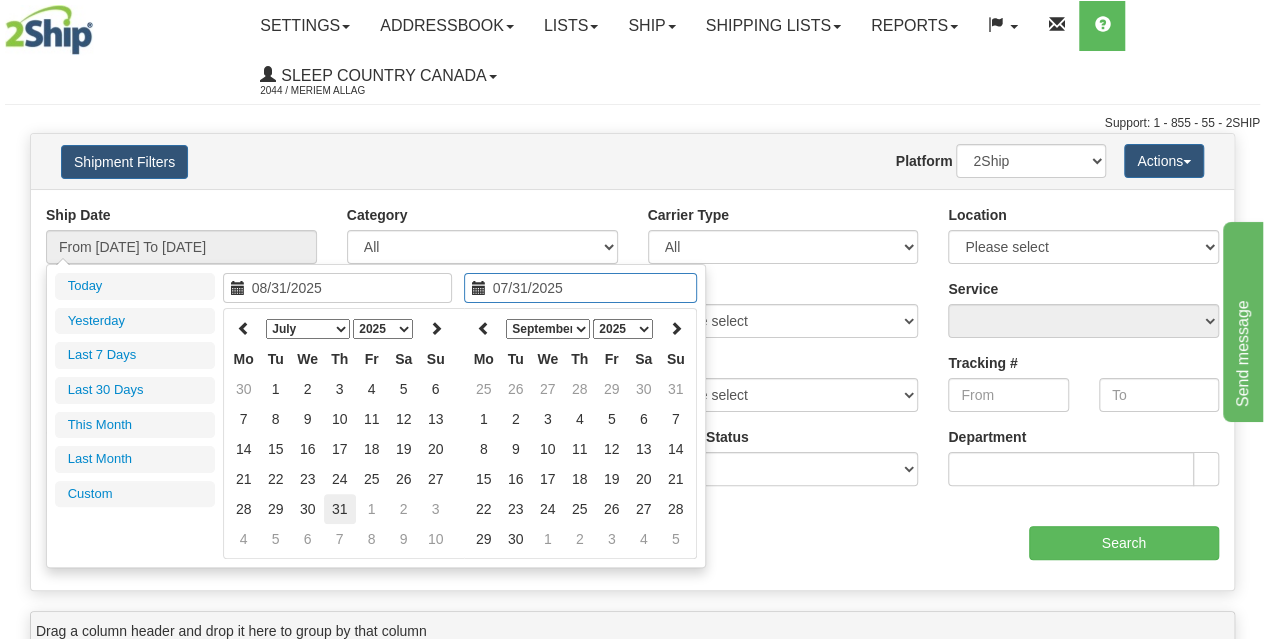 click on "31" at bounding box center (340, 509) 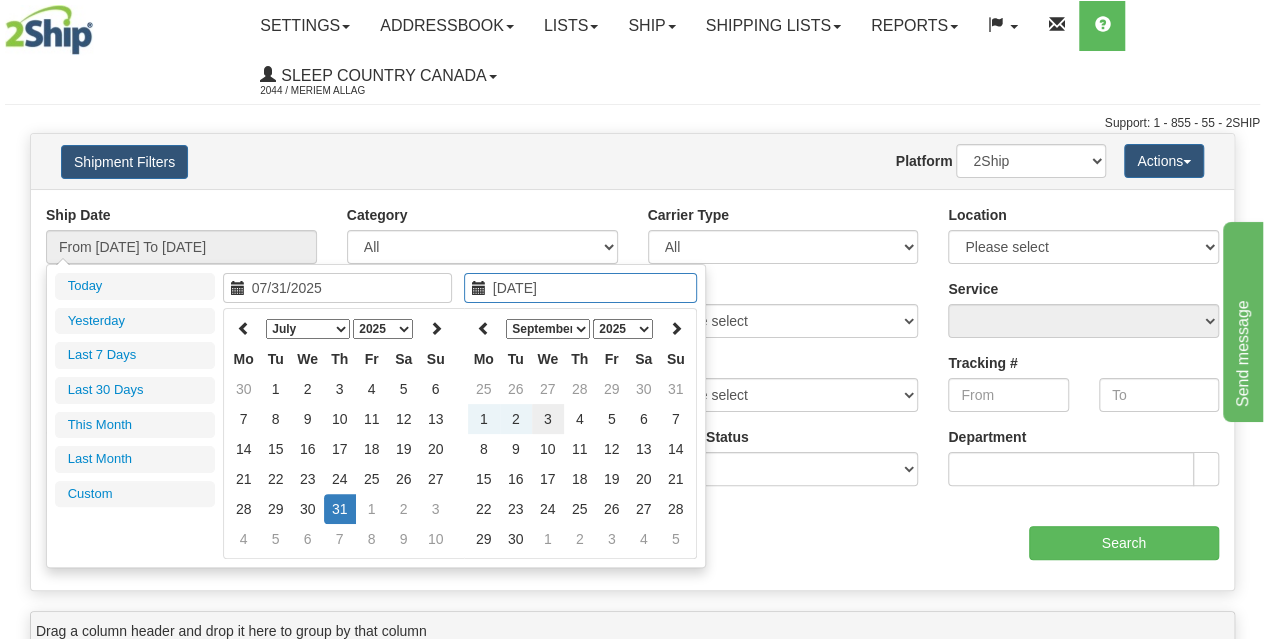 type on "09/03/2025" 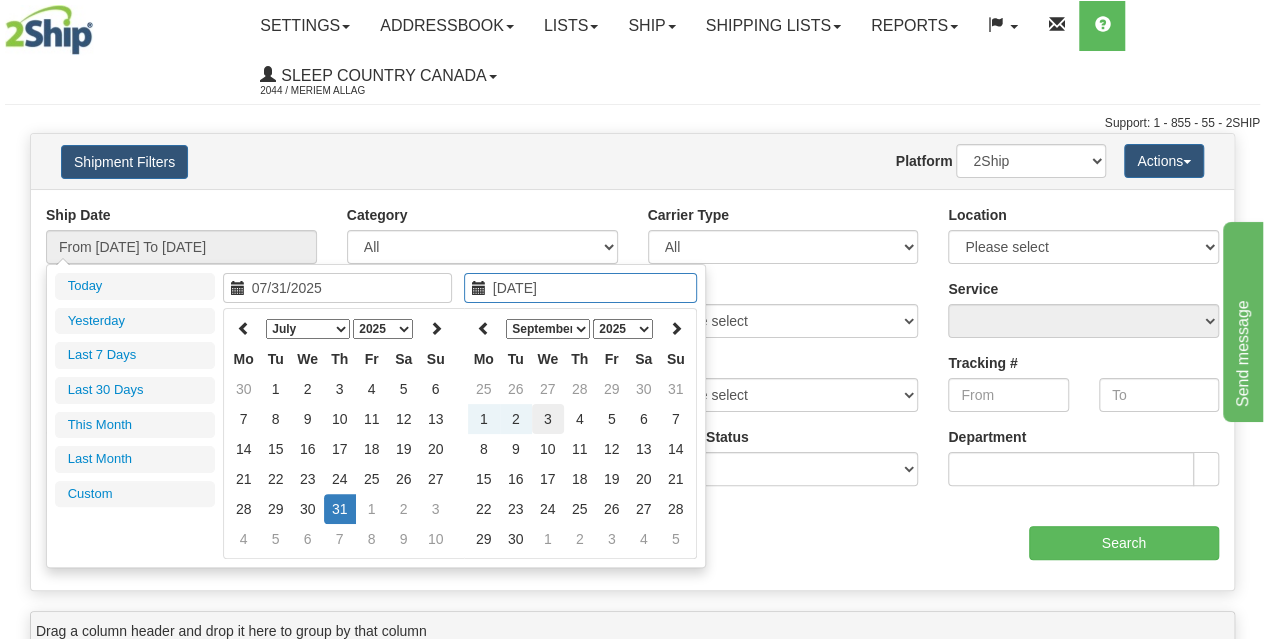 click on "3" at bounding box center [548, 419] 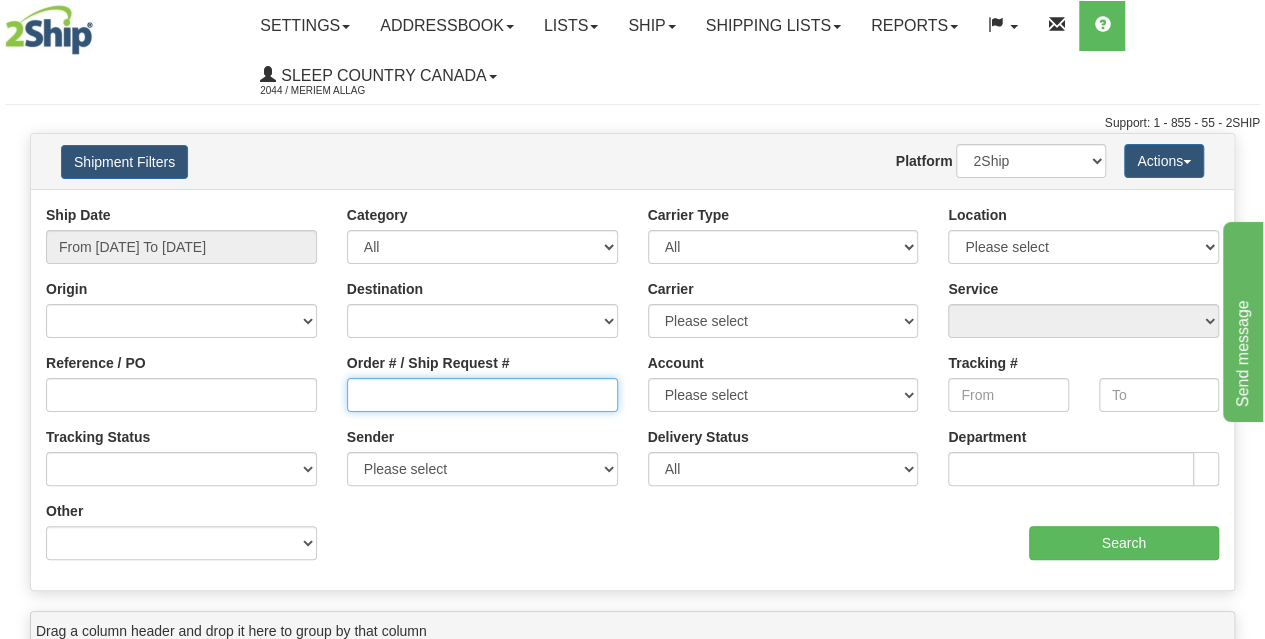 click on "Order # / Ship Request #" at bounding box center (482, 395) 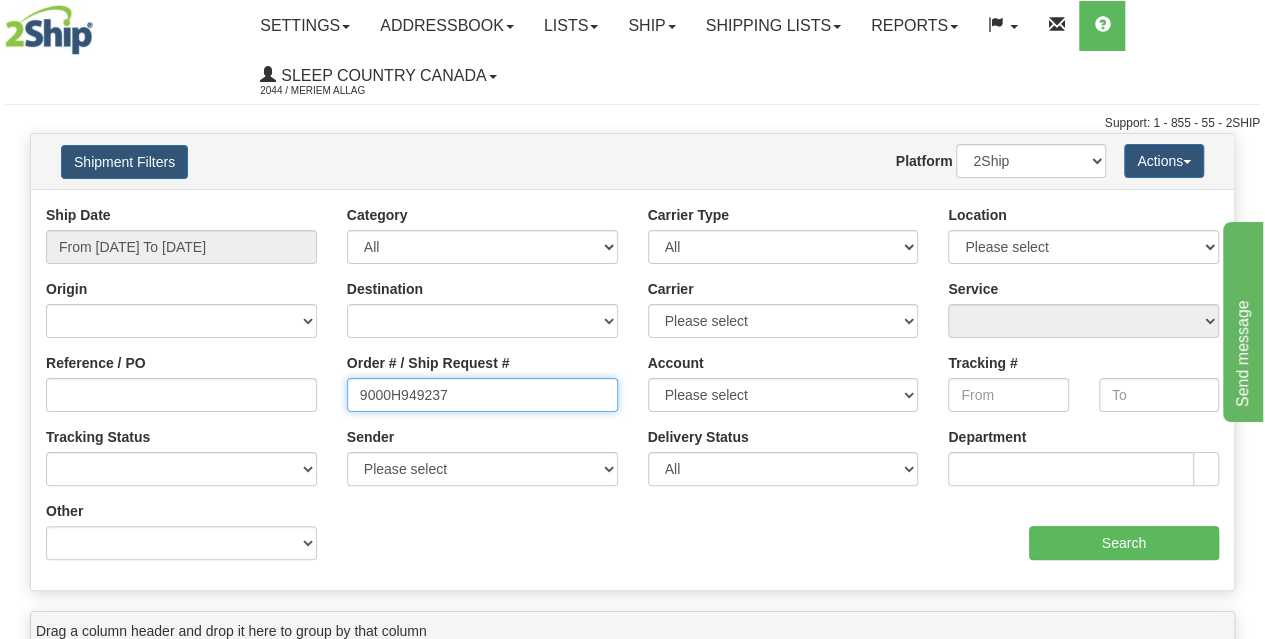 type on "9000H949237" 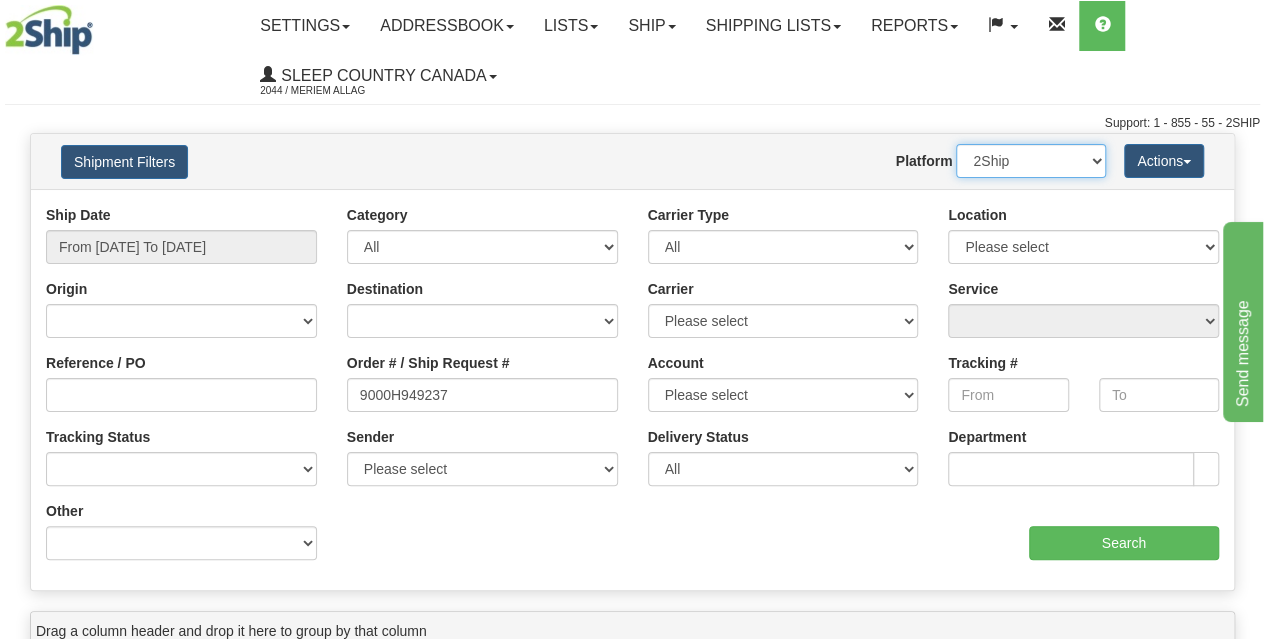 click on "2Ship
Imported" at bounding box center [1031, 161] 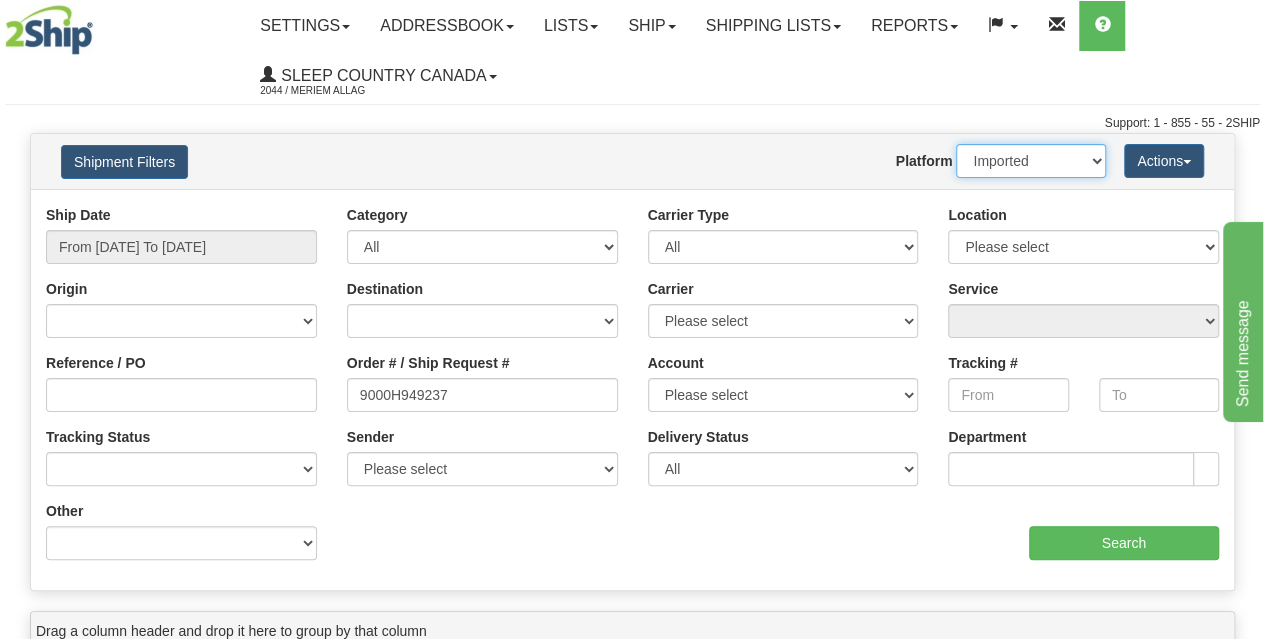 click on "2Ship
Imported" at bounding box center (1031, 161) 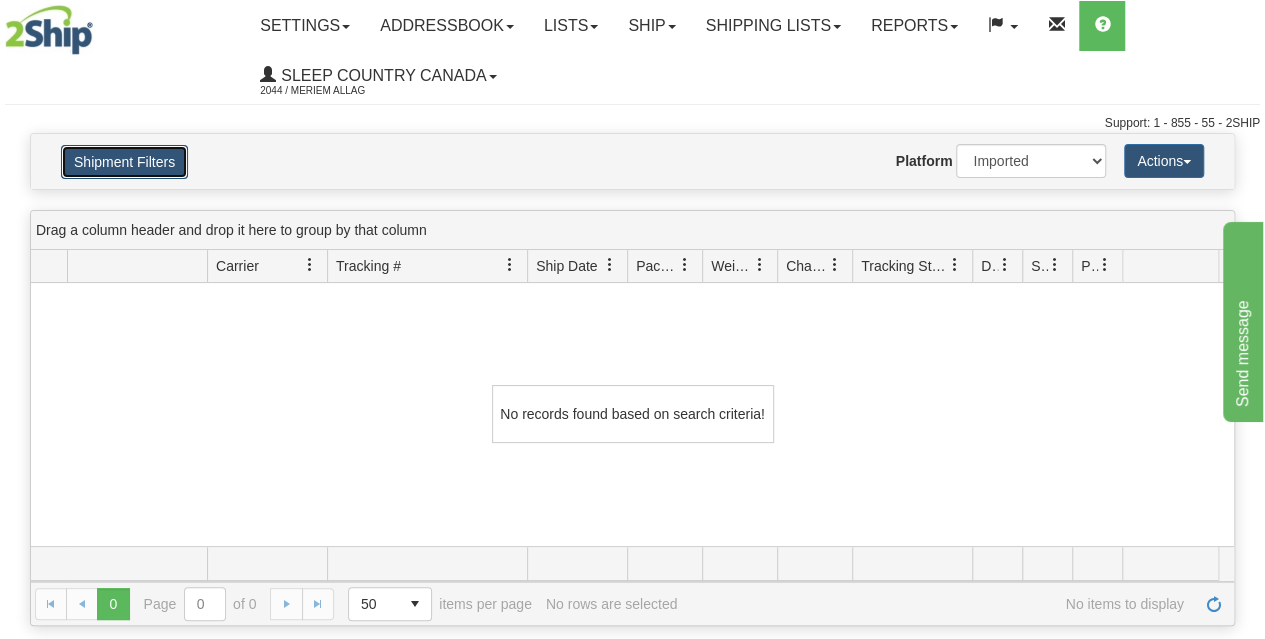 click on "Shipment Filters" at bounding box center [124, 162] 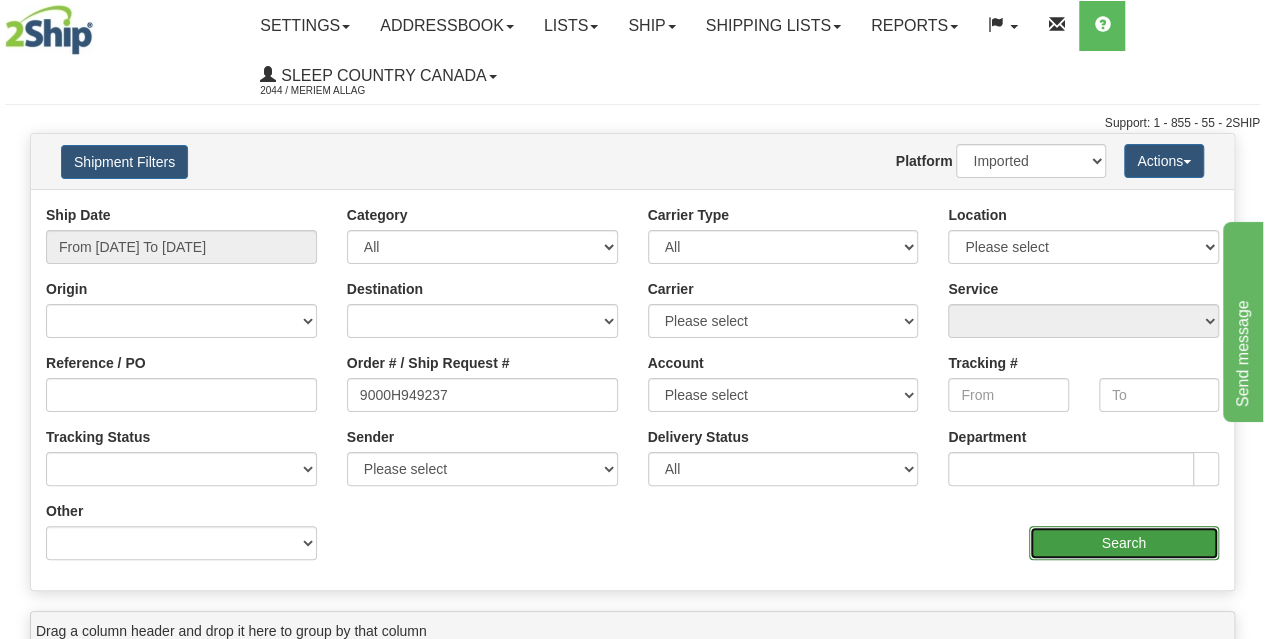 click on "Search" at bounding box center (1124, 543) 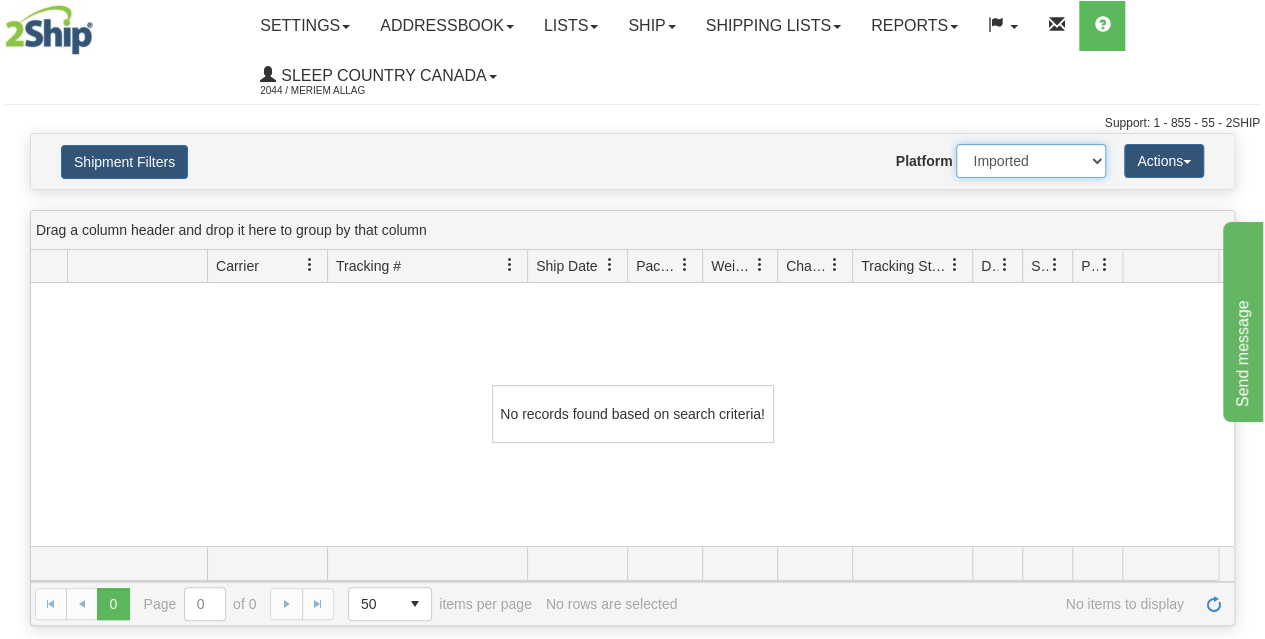 click on "2Ship
Imported" at bounding box center (1031, 161) 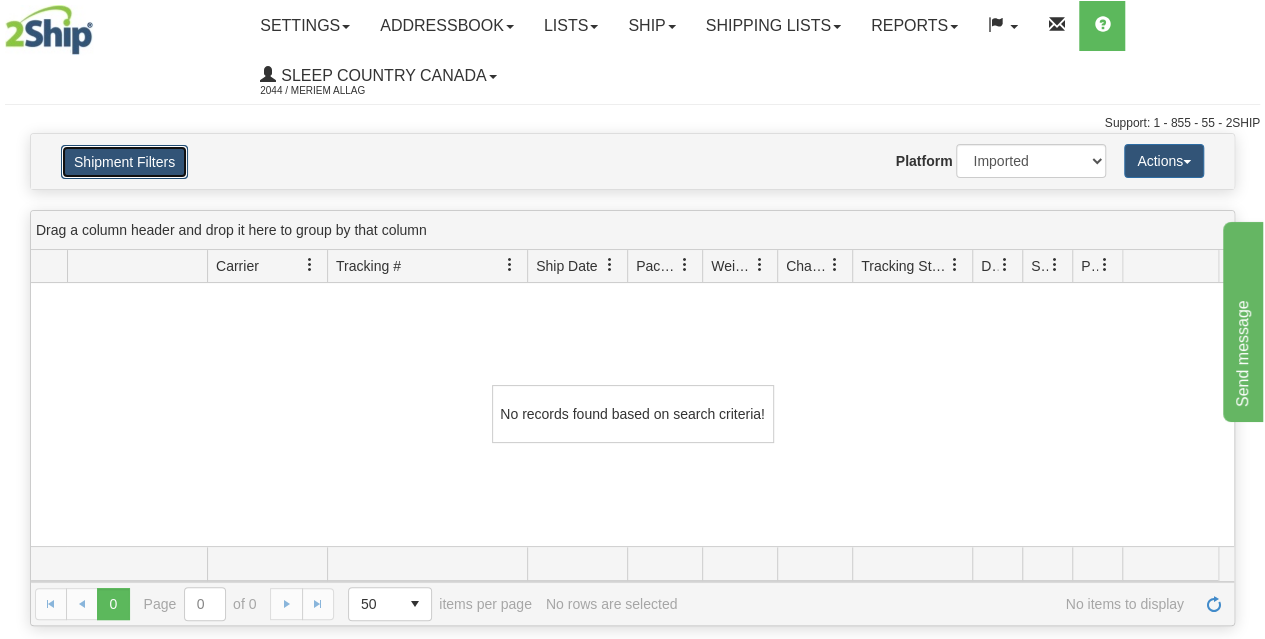 click on "Shipment Filters" at bounding box center [124, 162] 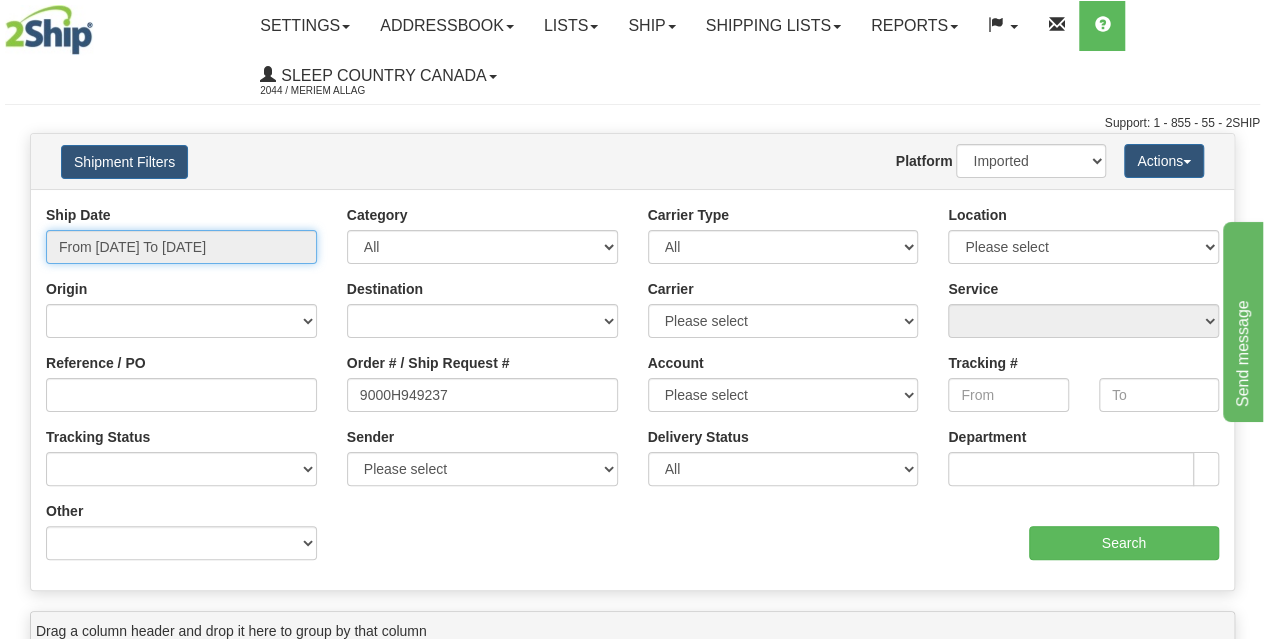 click on "From 07/31/2025 To 09/03/2025" at bounding box center [181, 247] 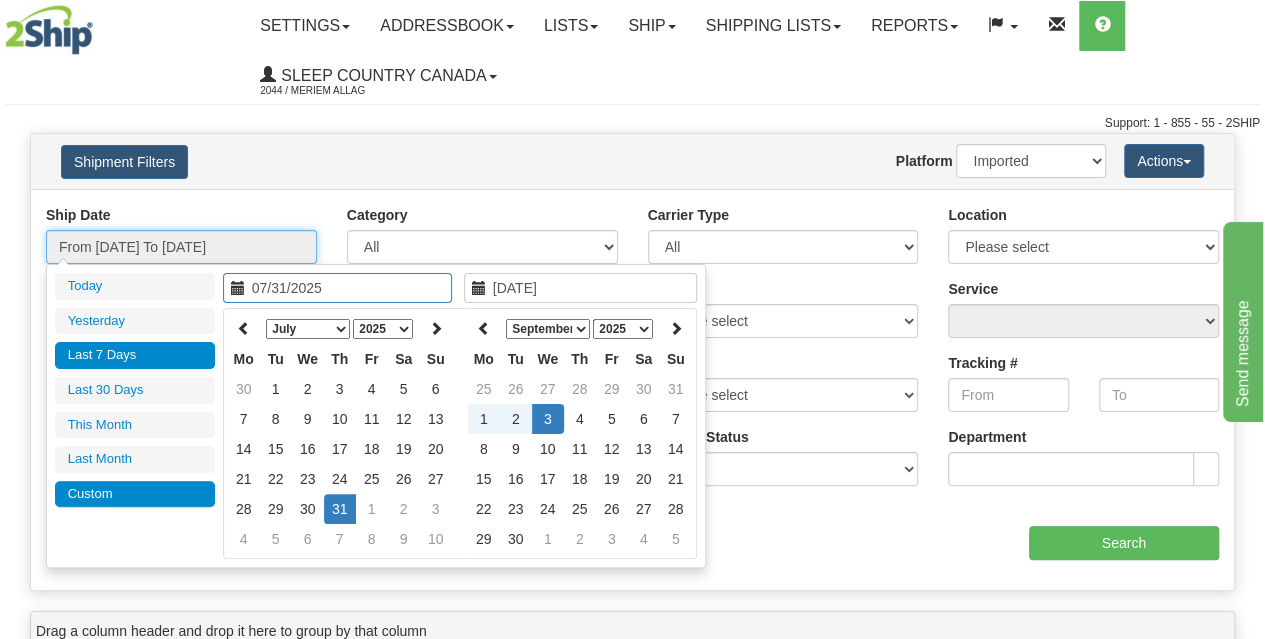 type on "08/03/2025" 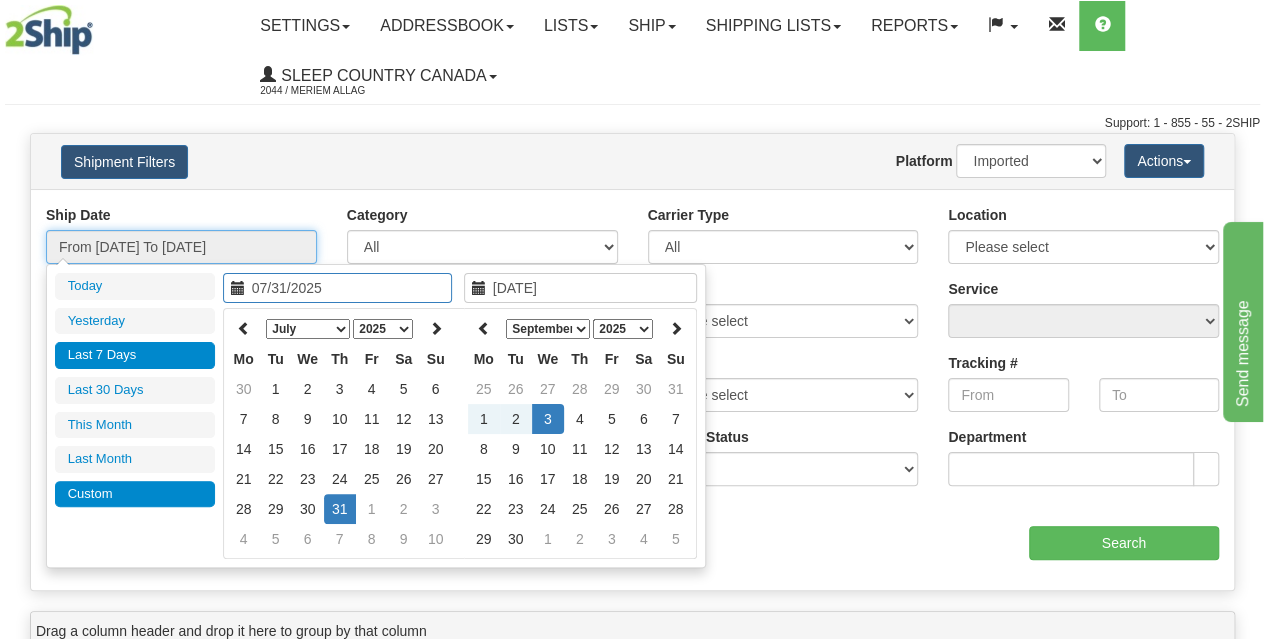 type on "08/03/2025" 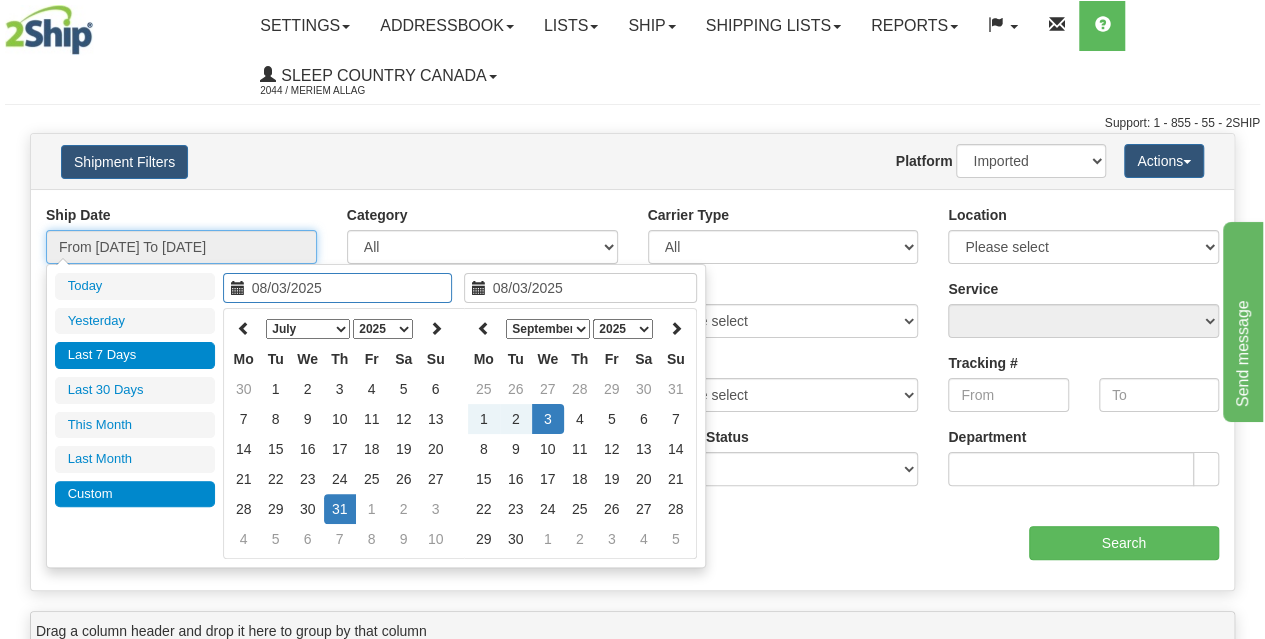 type on "08/02/2025" 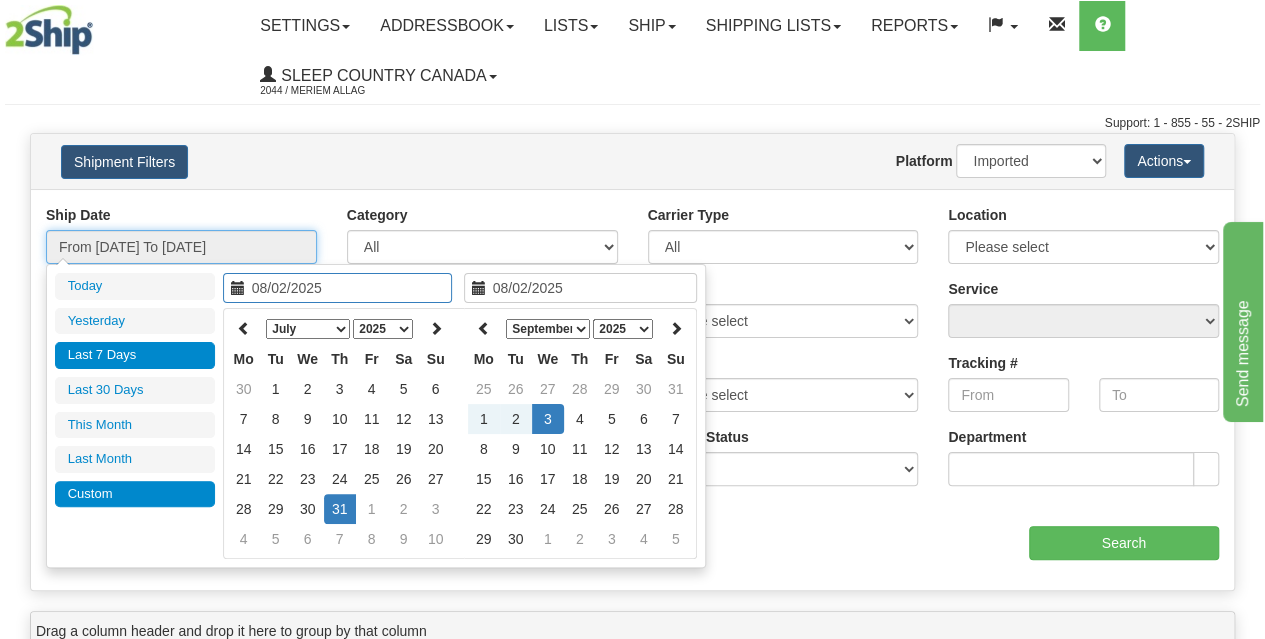 type on "07/28/2025" 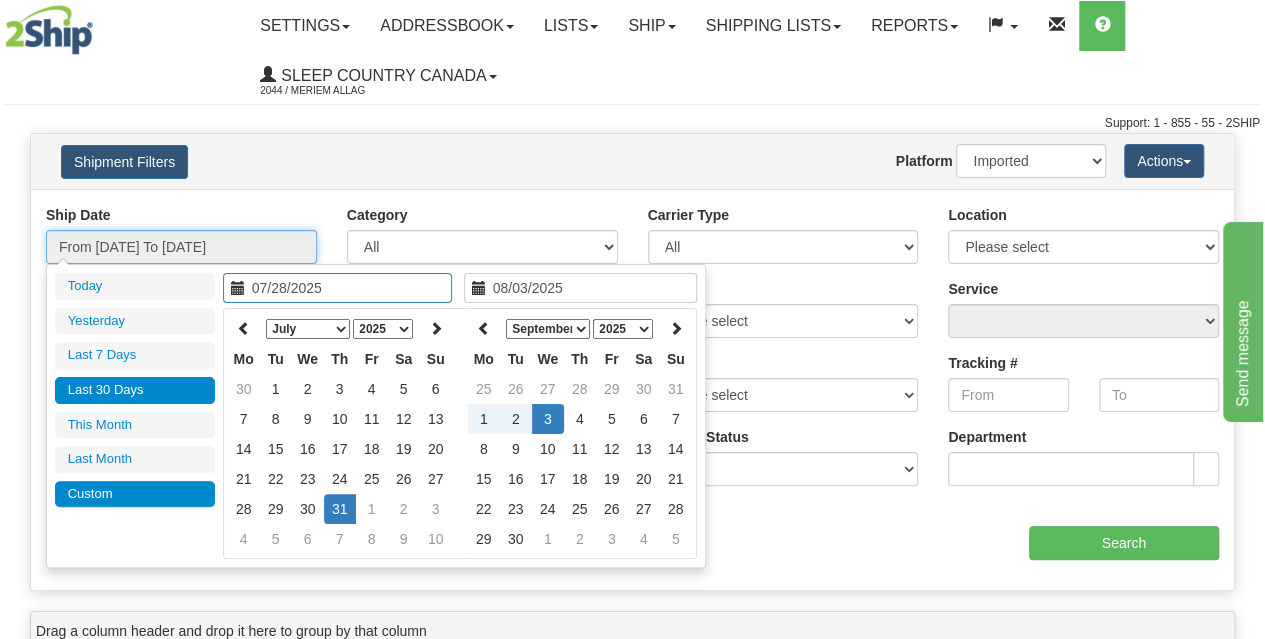 type on "07/31/2025" 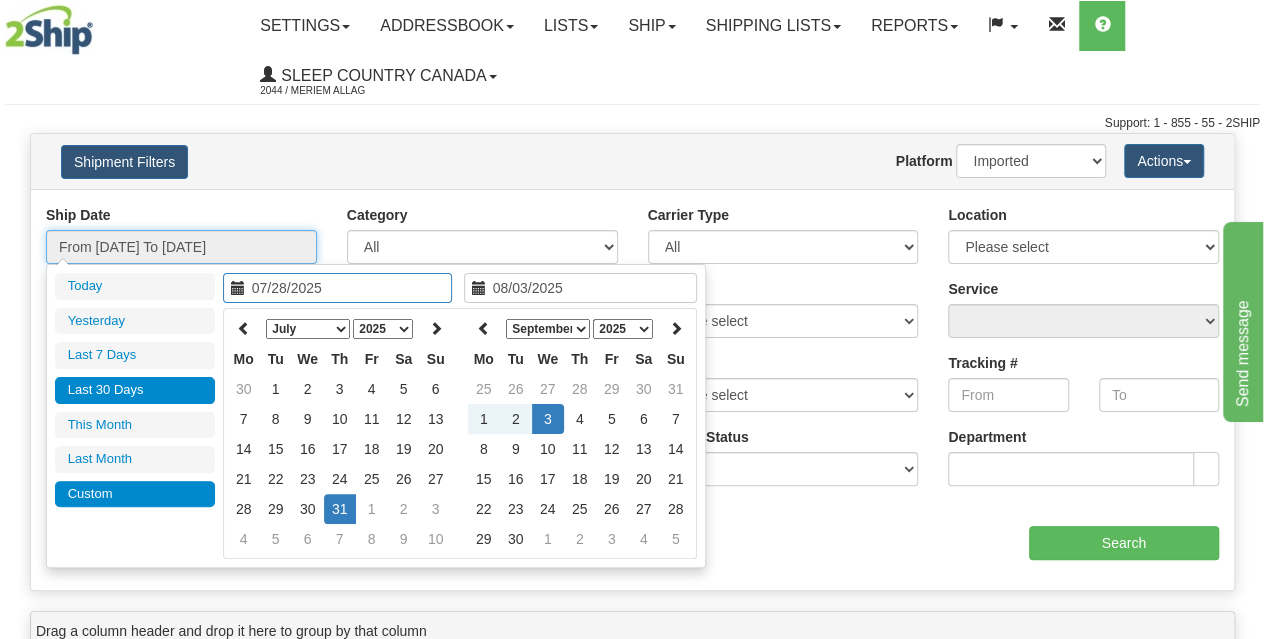 type on "09/03/2025" 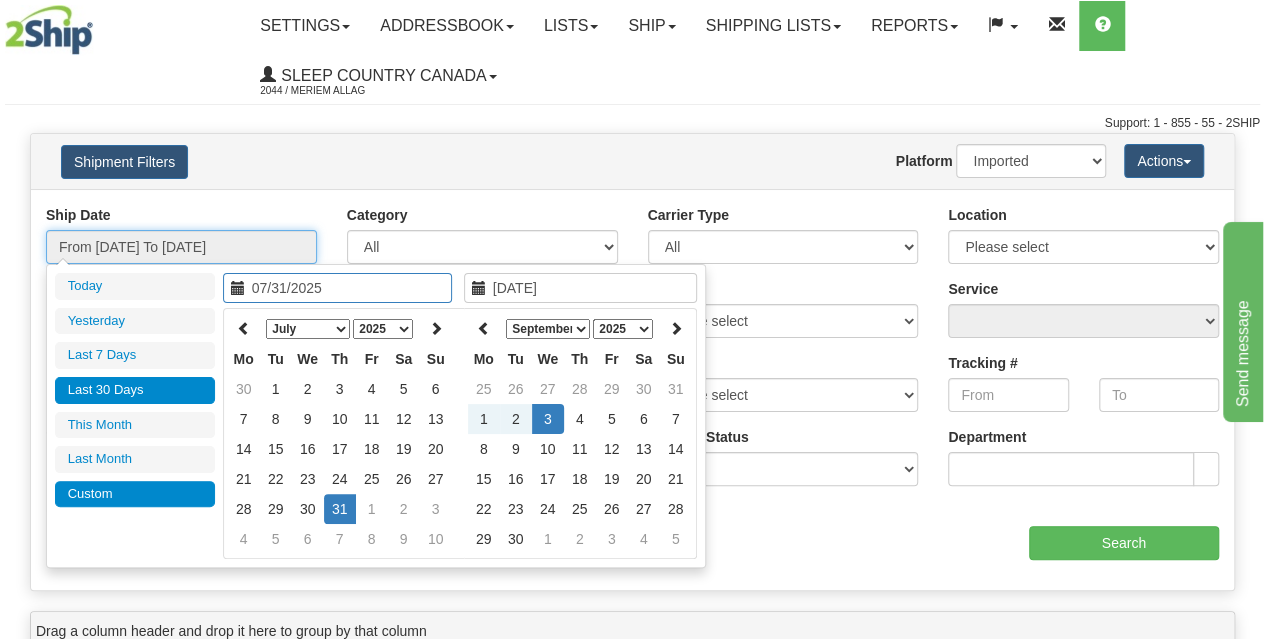 type on "[DATE]" 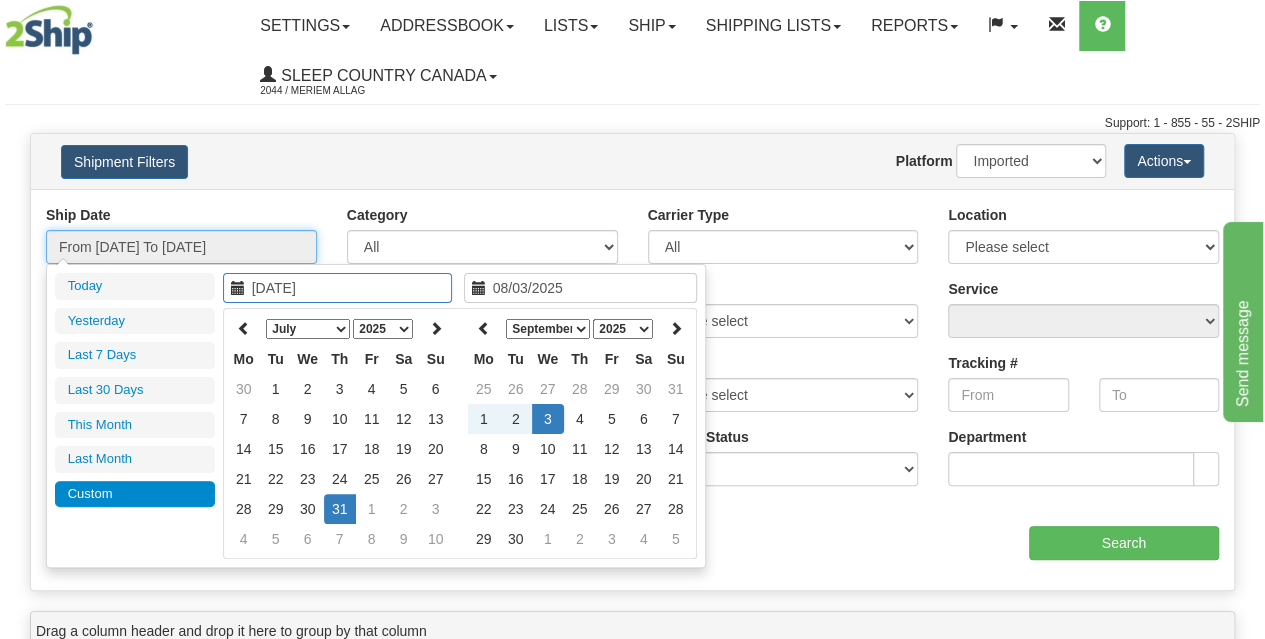 type on "07/31/2025" 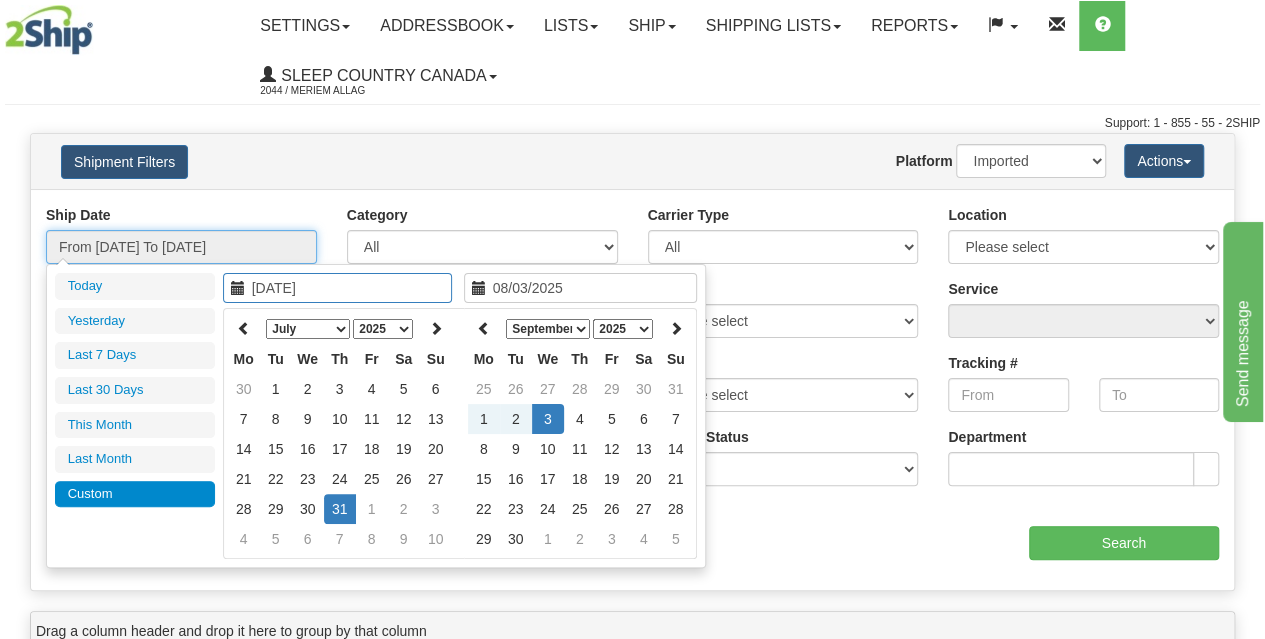 type on "09/03/2025" 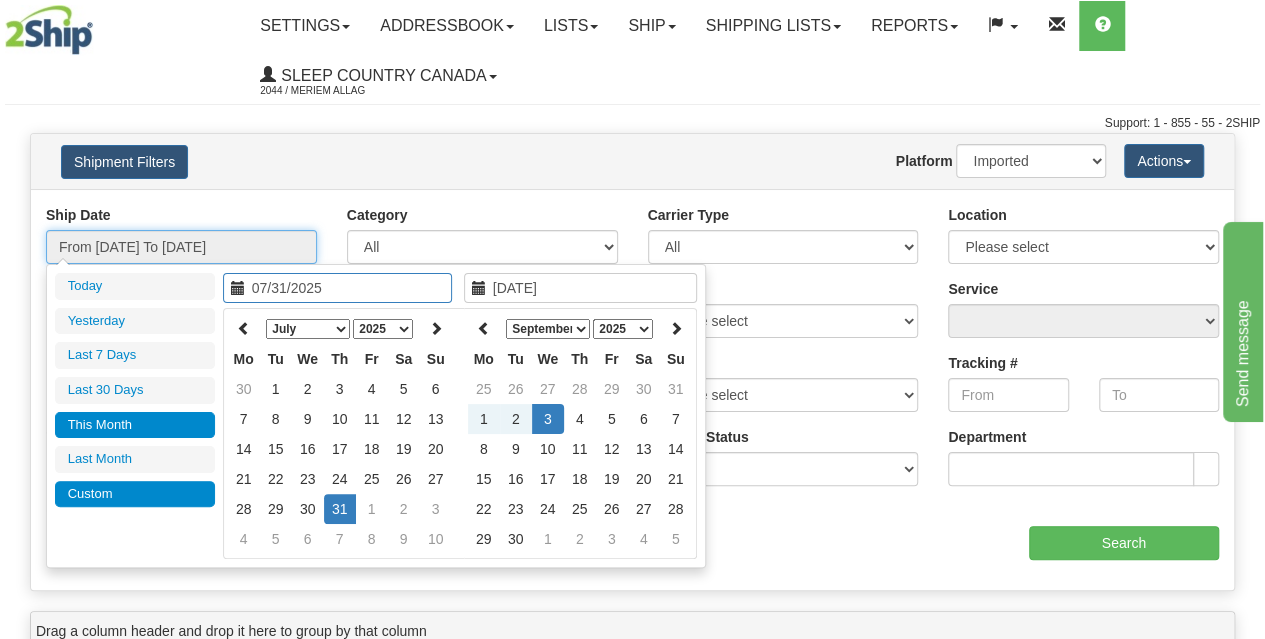 type on "08/01/2025" 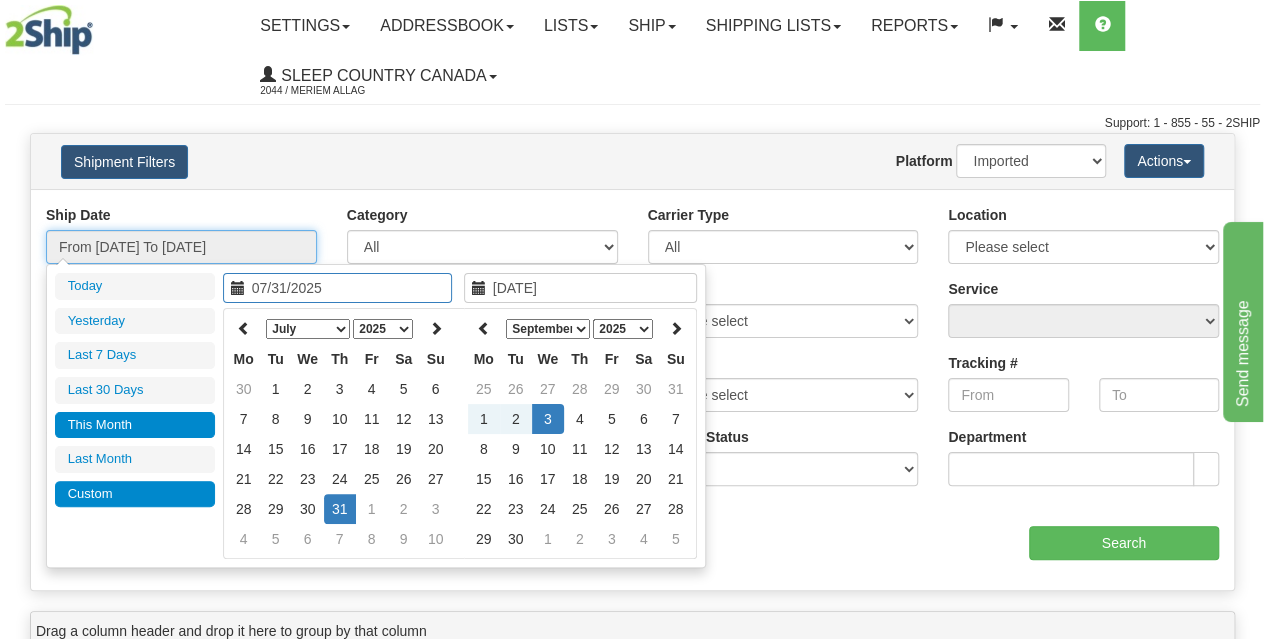 type on "08/31/2025" 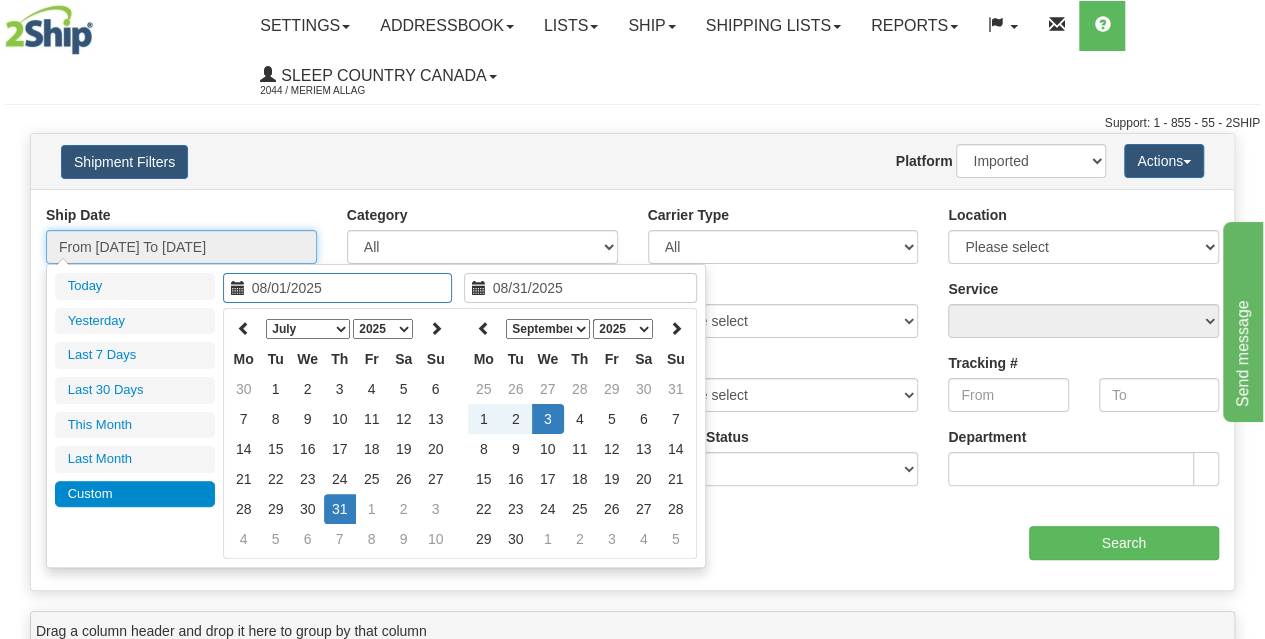 type on "07/31/2025" 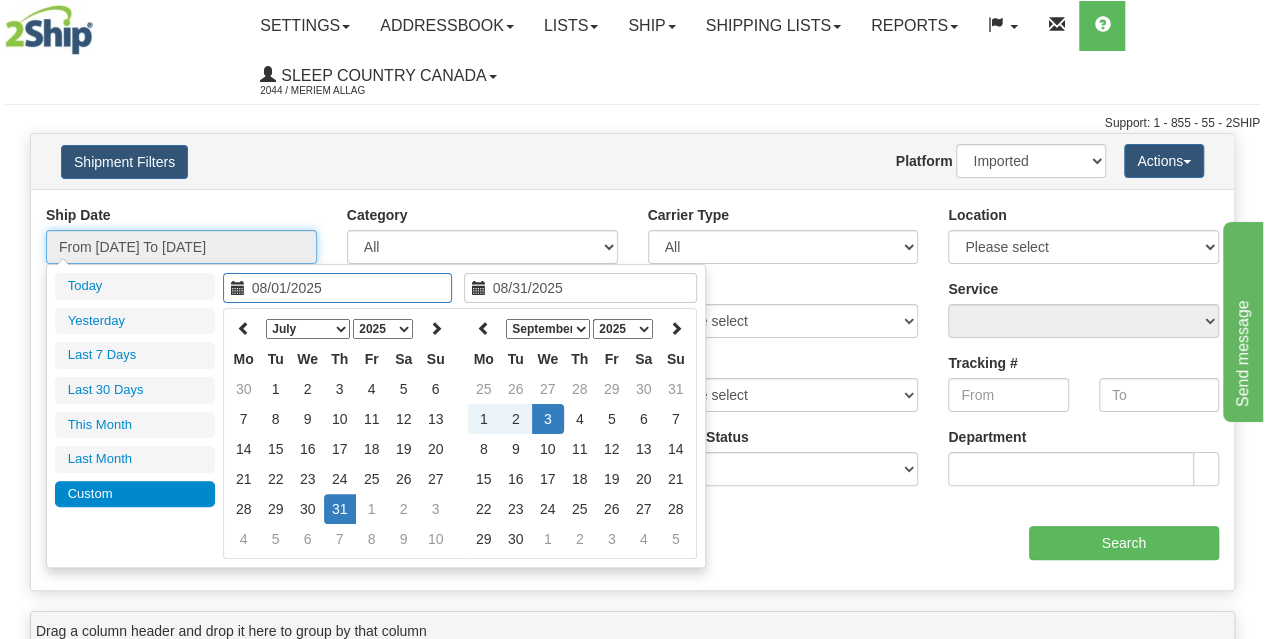 type on "09/03/2025" 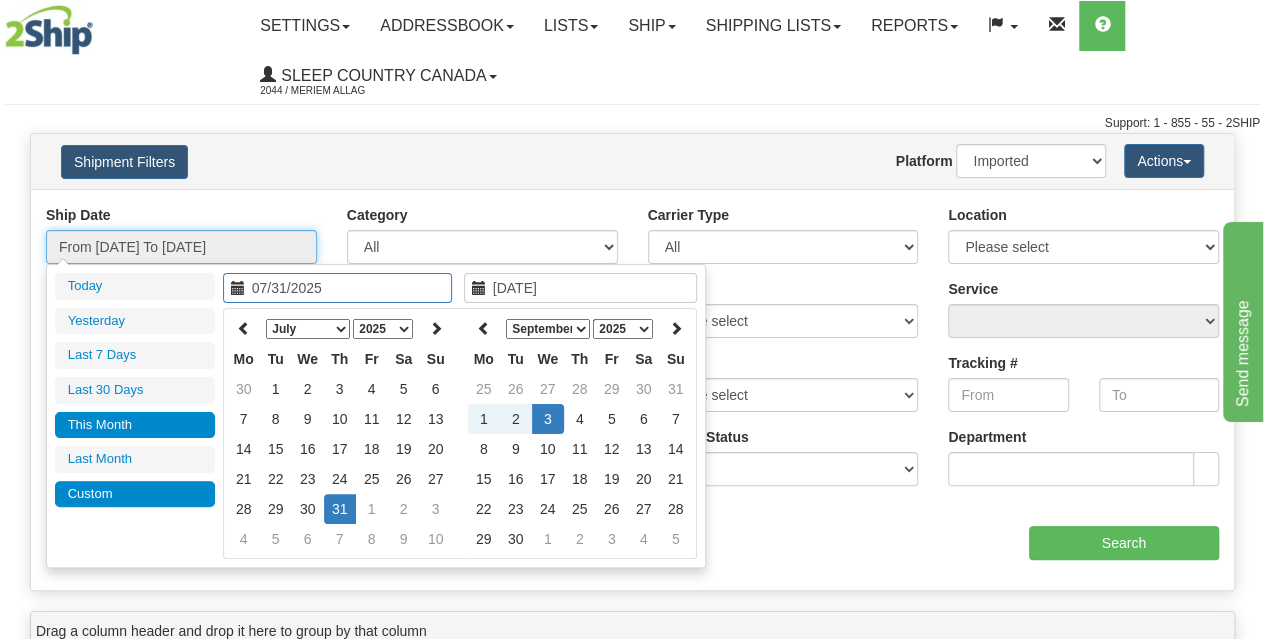 type on "08/01/2025" 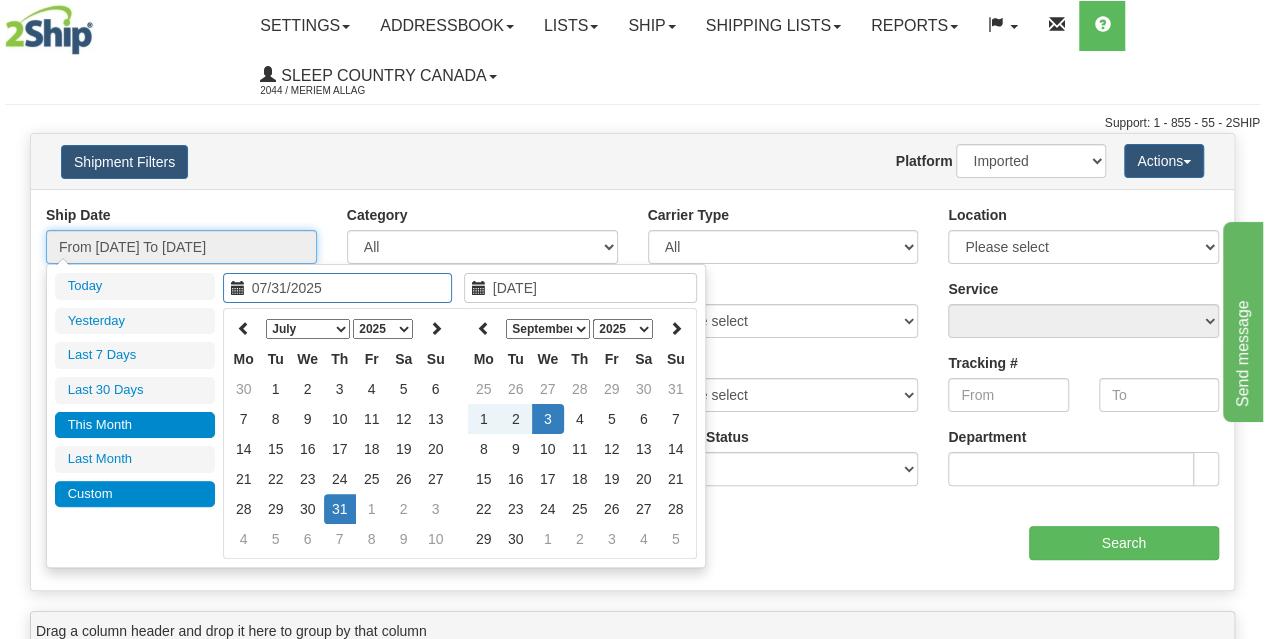 type on "08/31/2025" 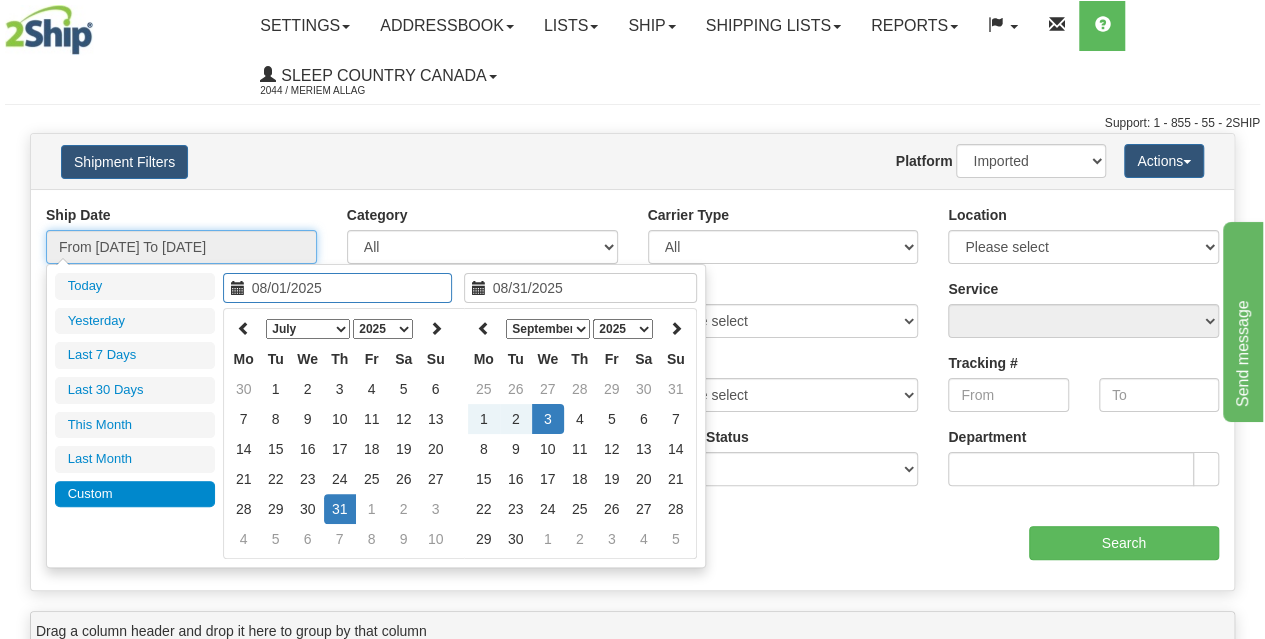 type on "07/31/2025" 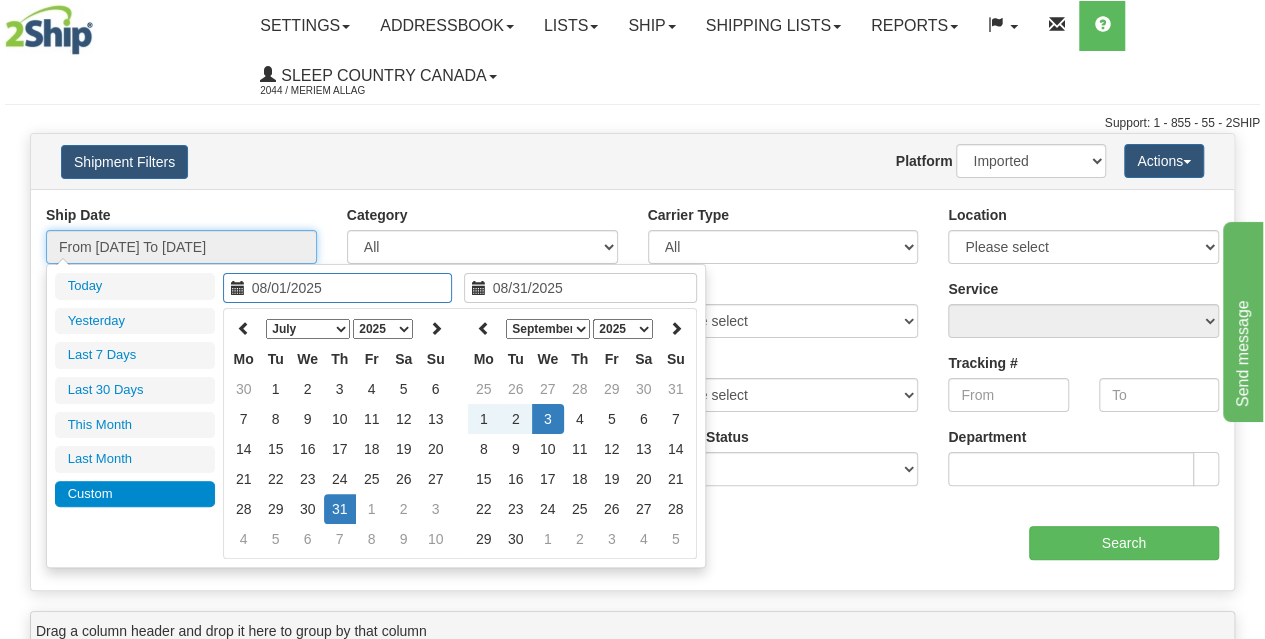 type on "09/03/2025" 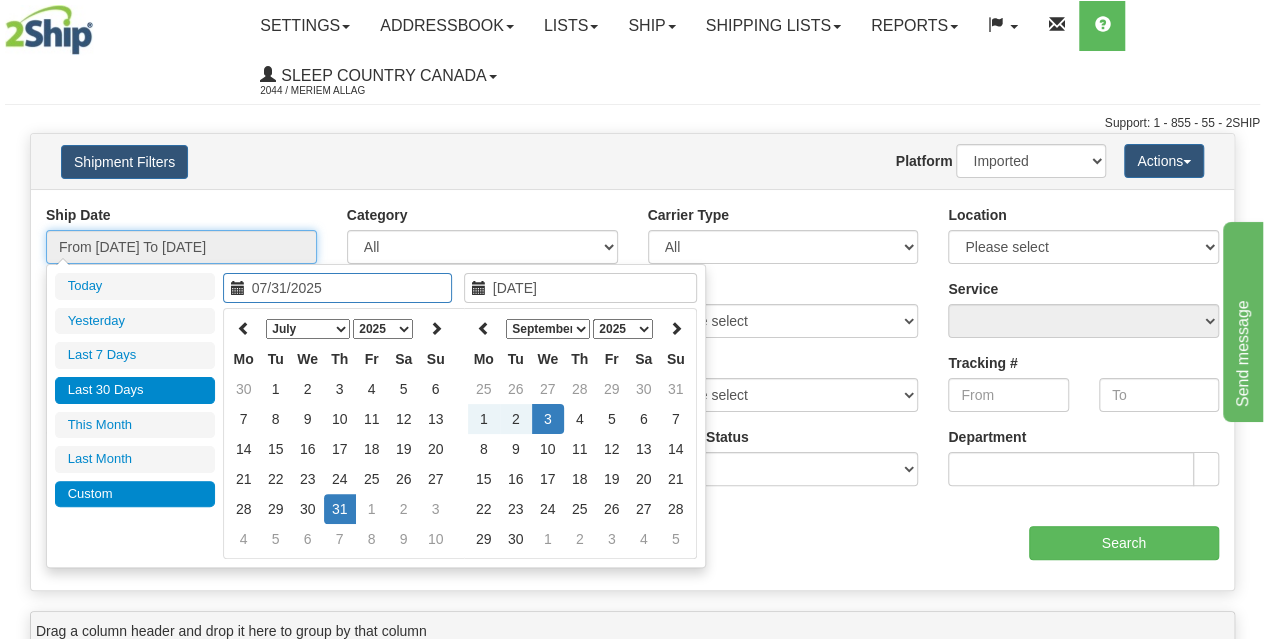 type on "[DATE]" 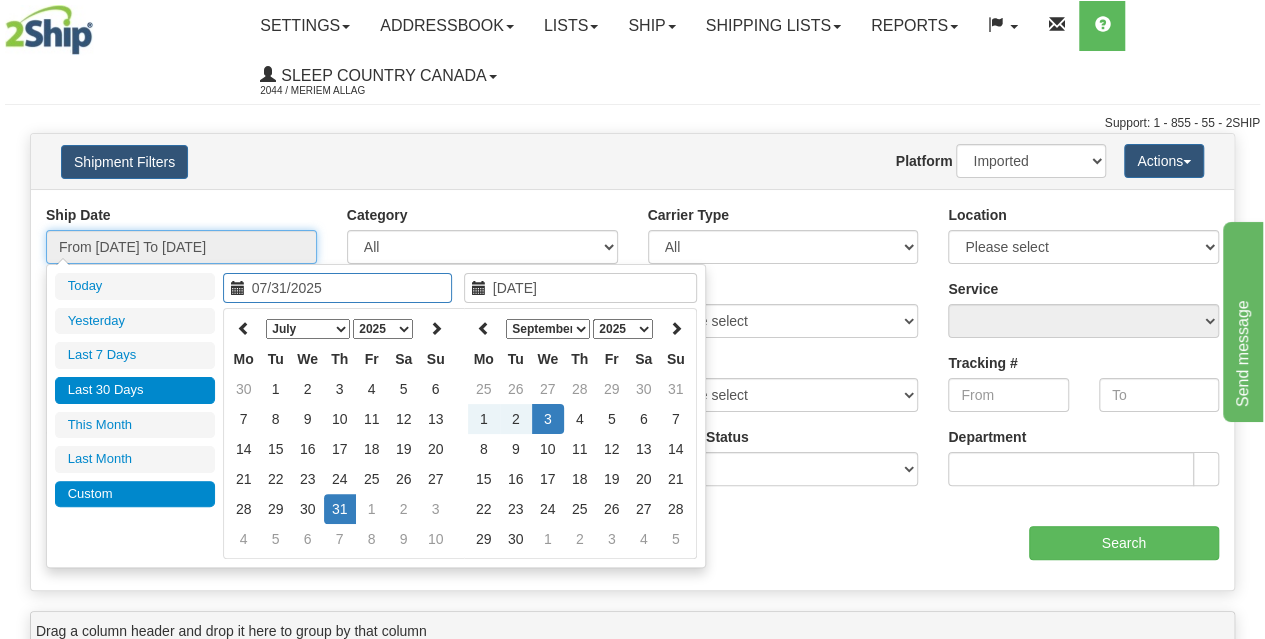 type on "08/03/2025" 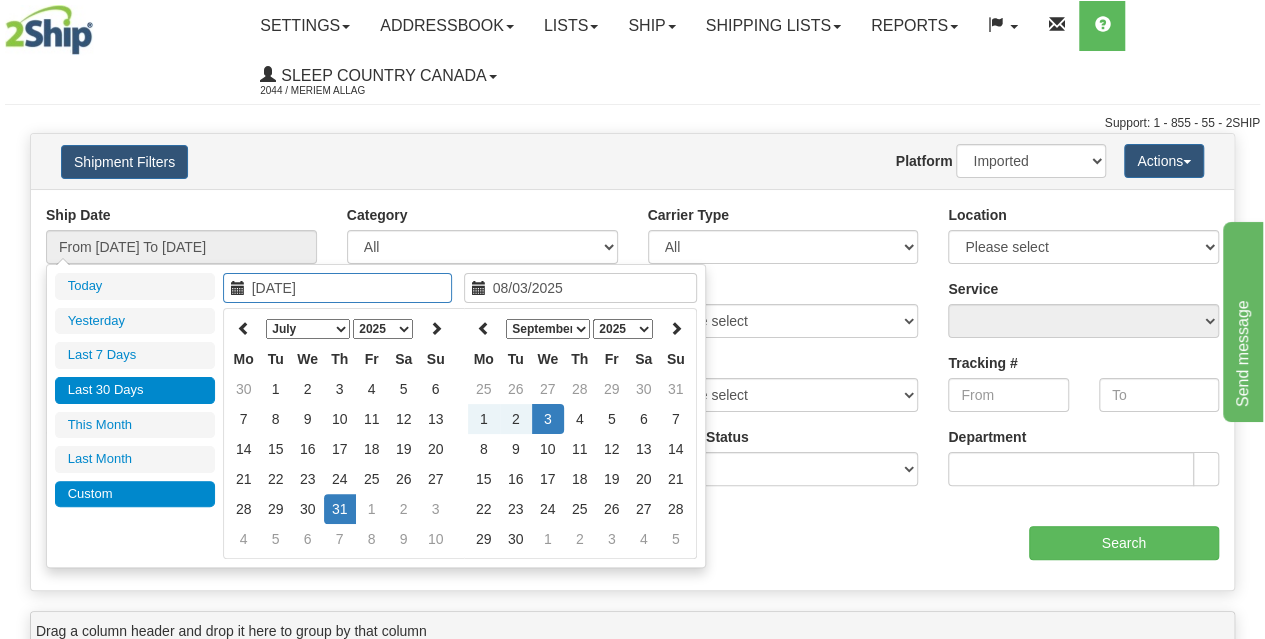 click on "Last 30 Days" at bounding box center (135, 390) 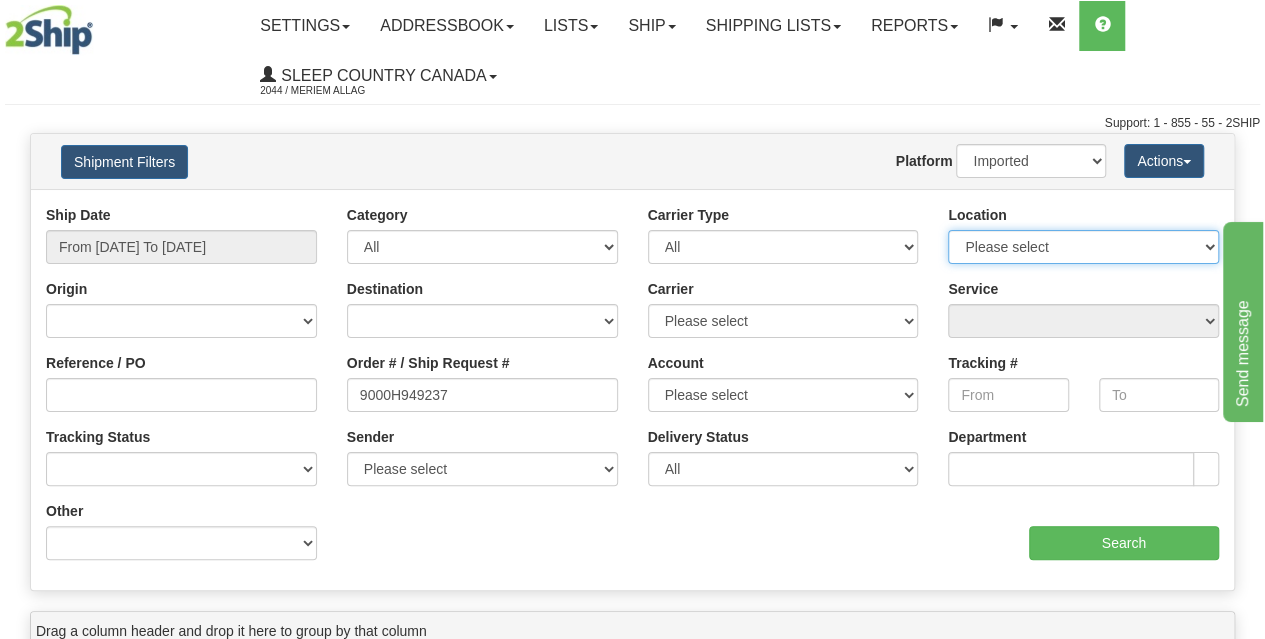 click on "Please select Old Toronto DC 921 922 93 94 97 390 915 916 98 902 95 96 90 91 92 901 JERTE SUP BLU PRIMU BECO CATH 951 914 REFF IMRU DUVET COMO MONA SHEEX TUCK DORIN MAJIN LUINC JASZ XCELL 9009 SINCA 917 Ameriwood DC SSNOW 300 931 OLD300 - DONT LINK USERS 5800 5900 CASPC END HUSHB ORTH NEXE SLE FASUS HUSHD BEDDN ZINUC" at bounding box center [1083, 247] 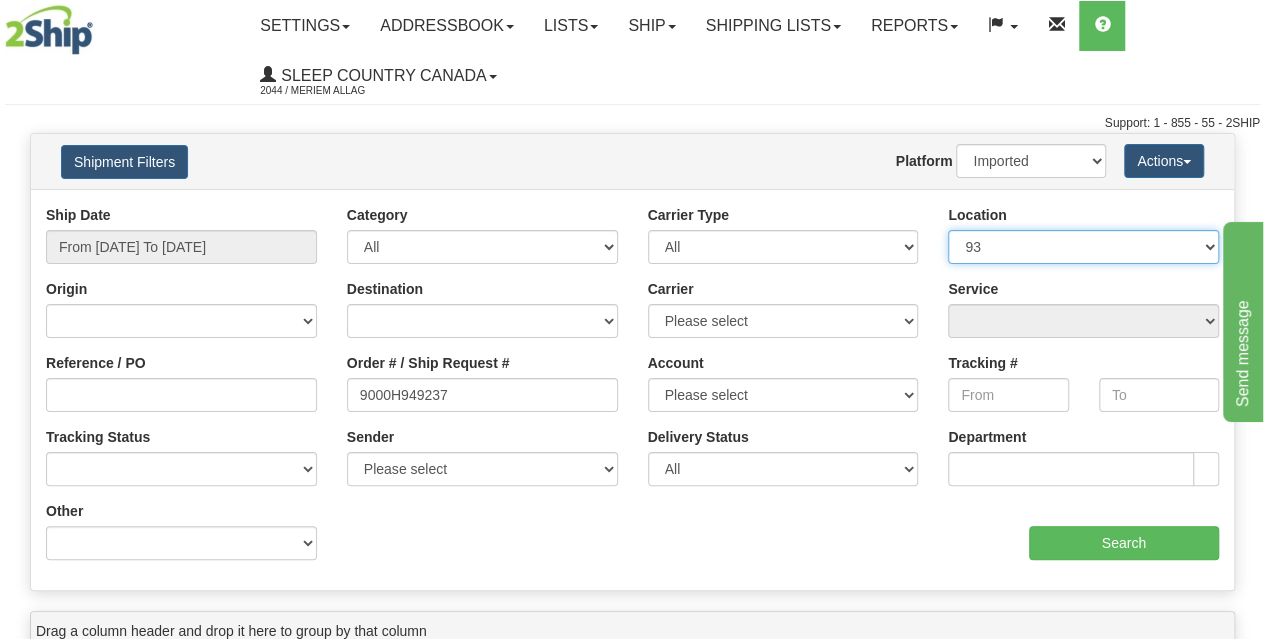click on "Please select Old Toronto DC 921 922 93 94 97 390 915 916 98 902 95 96 90 91 92 901 JERTE SUP BLU PRIMU BECO CATH 951 914 REFF IMRU DUVET COMO MONA SHEEX TUCK DORIN MAJIN LUINC JASZ XCELL 9009 SINCA 917 Ameriwood DC SSNOW 300 931 OLD300 - DONT LINK USERS 5800 5900 CASPC END HUSHB ORTH NEXE SLE FASUS HUSHD BEDDN ZINUC" at bounding box center (1083, 247) 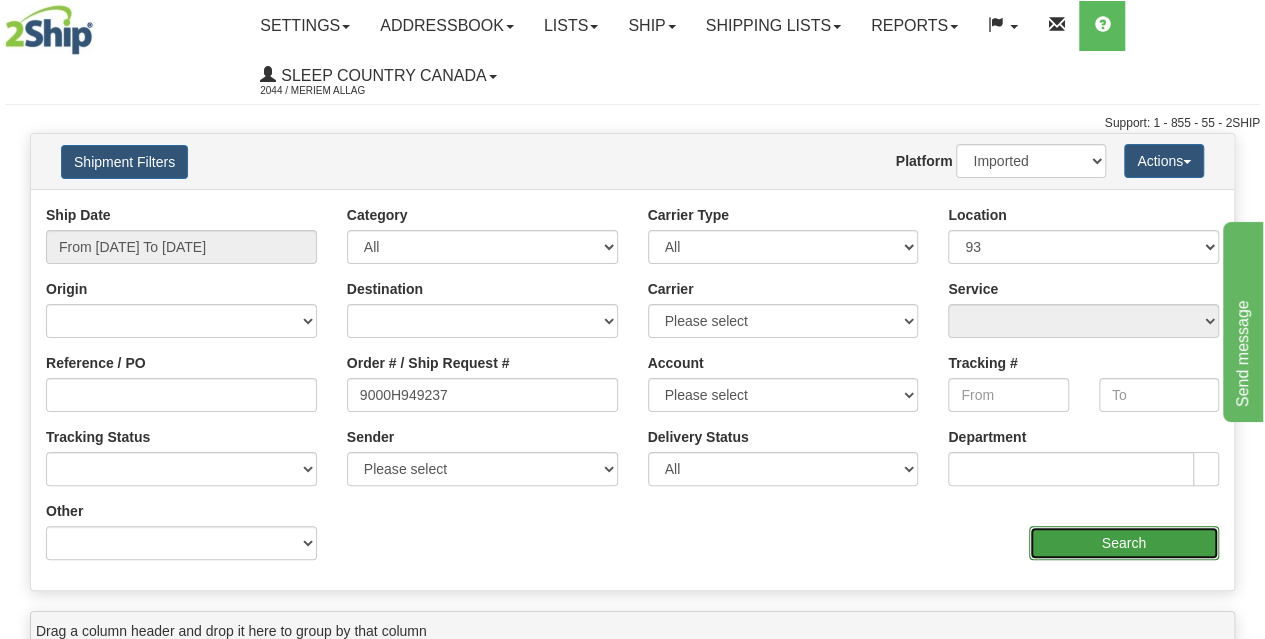 click on "Search" at bounding box center (1124, 543) 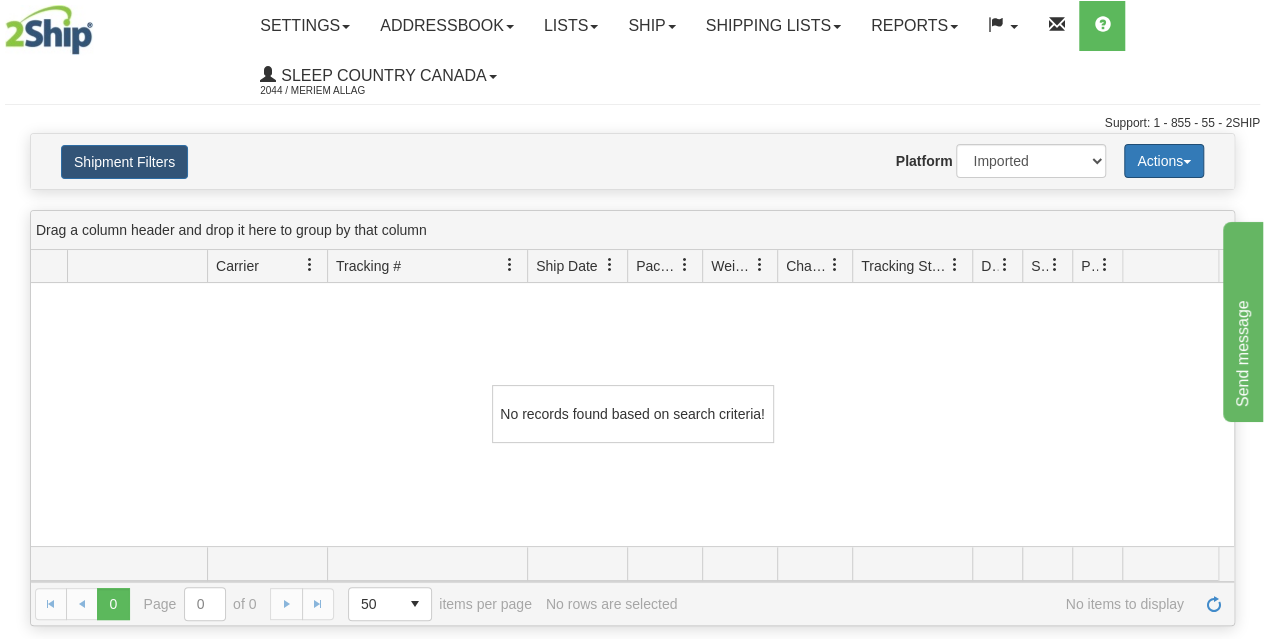 click on "Actions" at bounding box center [1164, 161] 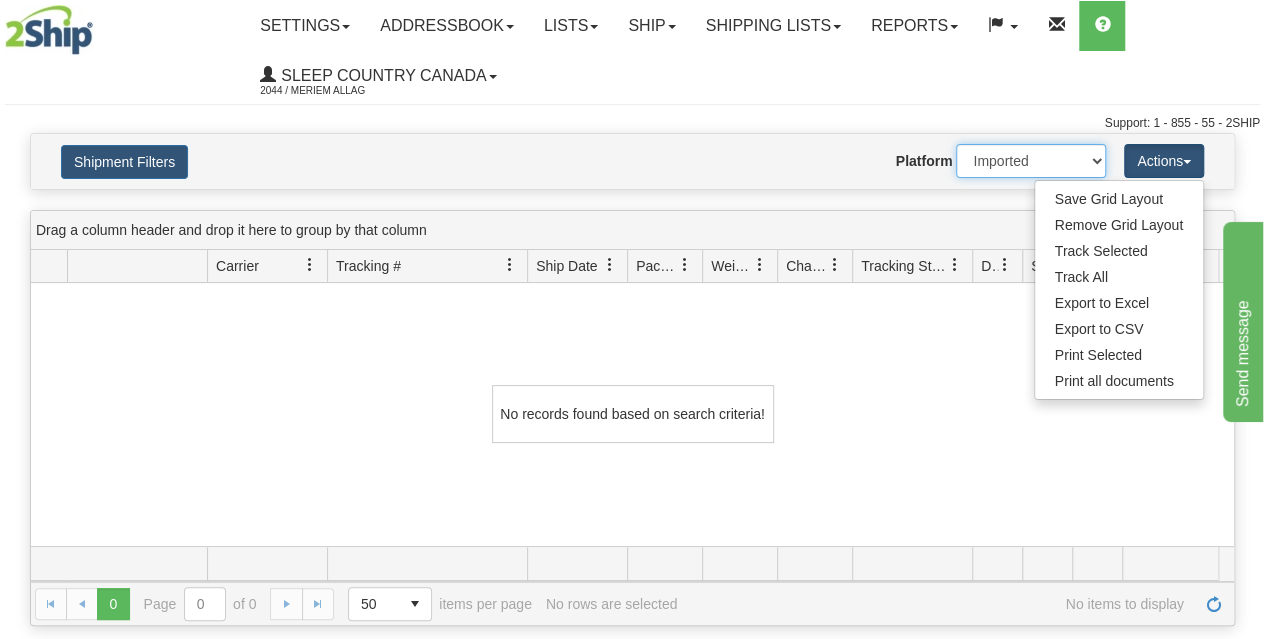 click on "2Ship
Imported" at bounding box center [1031, 161] 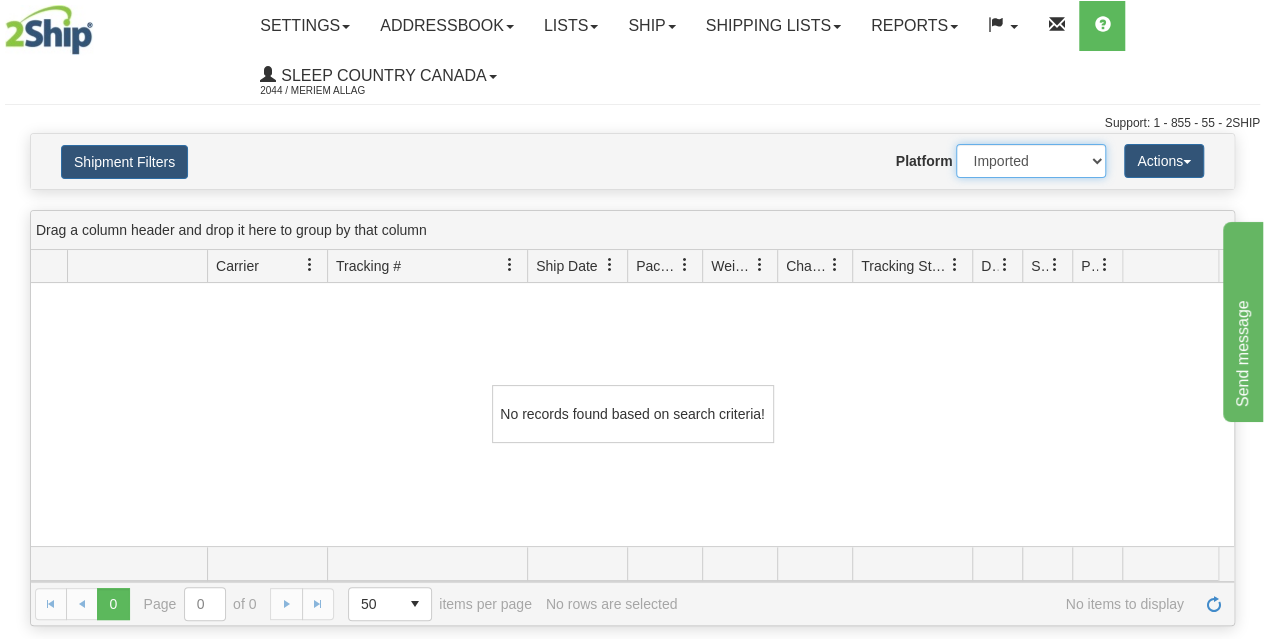 select on "0" 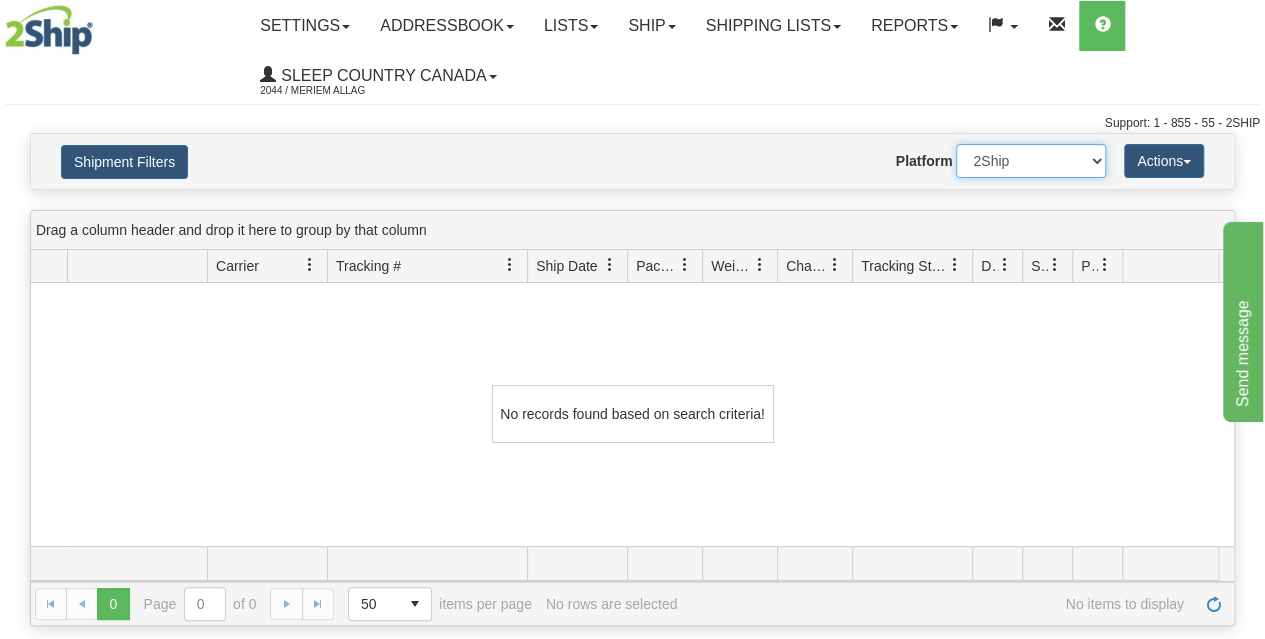 click on "2Ship
Imported" at bounding box center (1031, 161) 